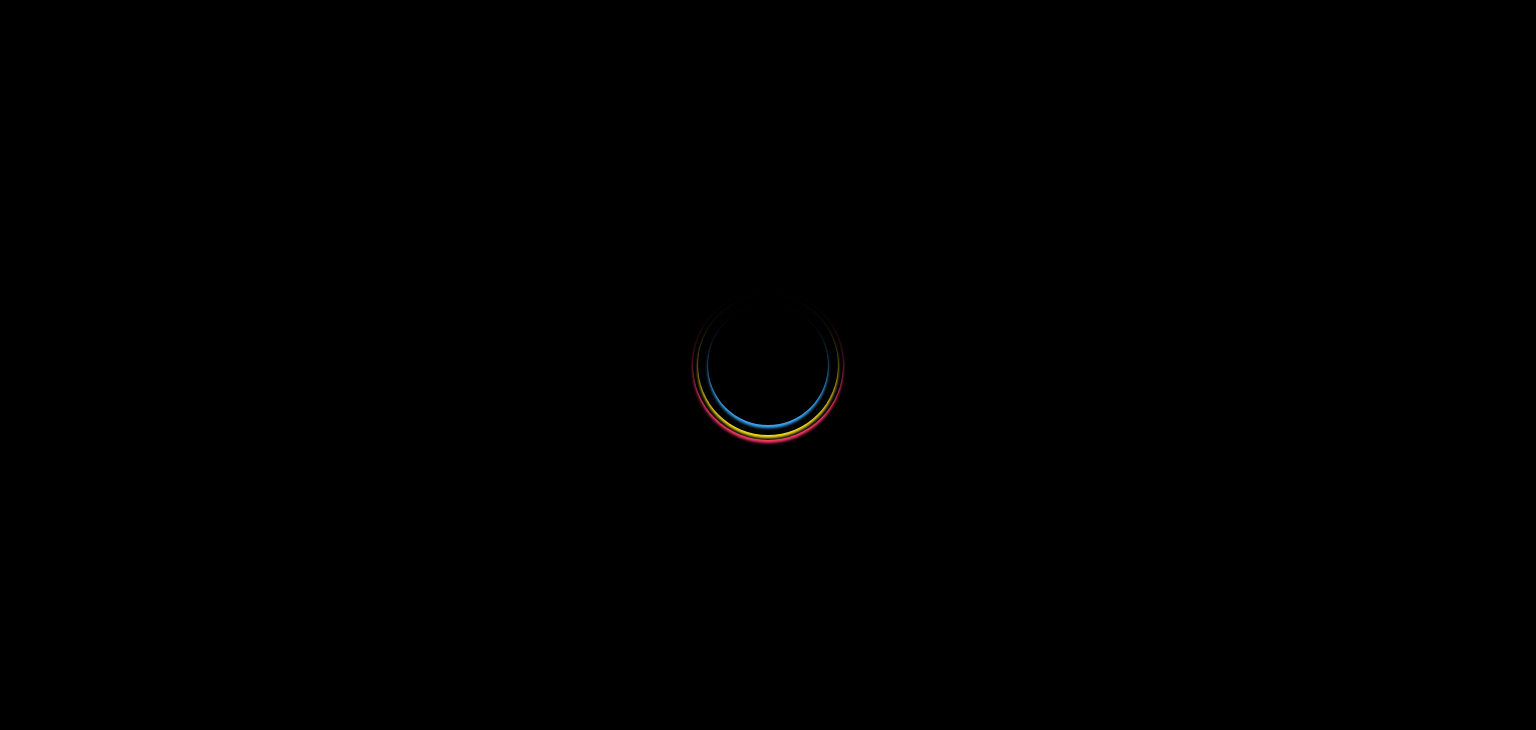 select 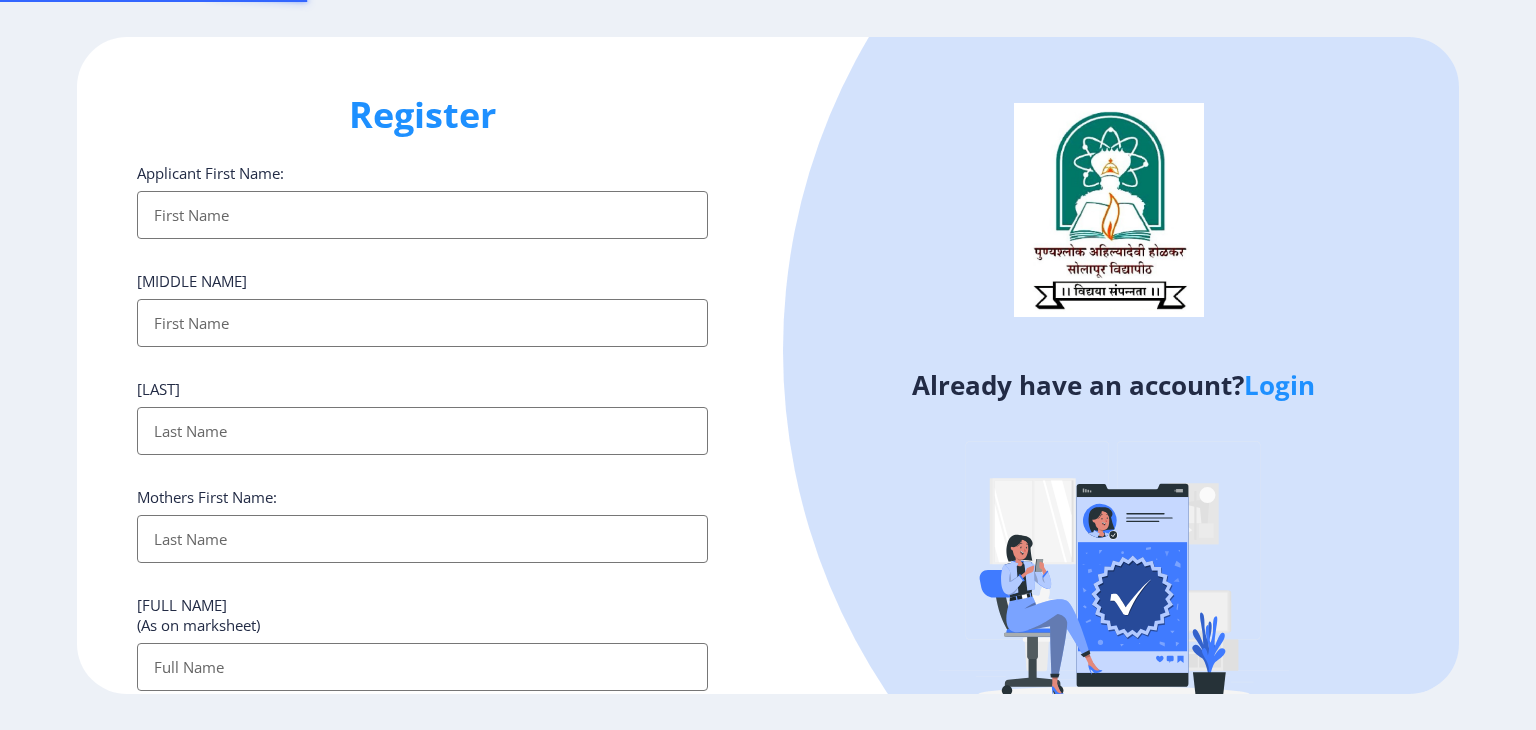 scroll, scrollTop: 0, scrollLeft: 0, axis: both 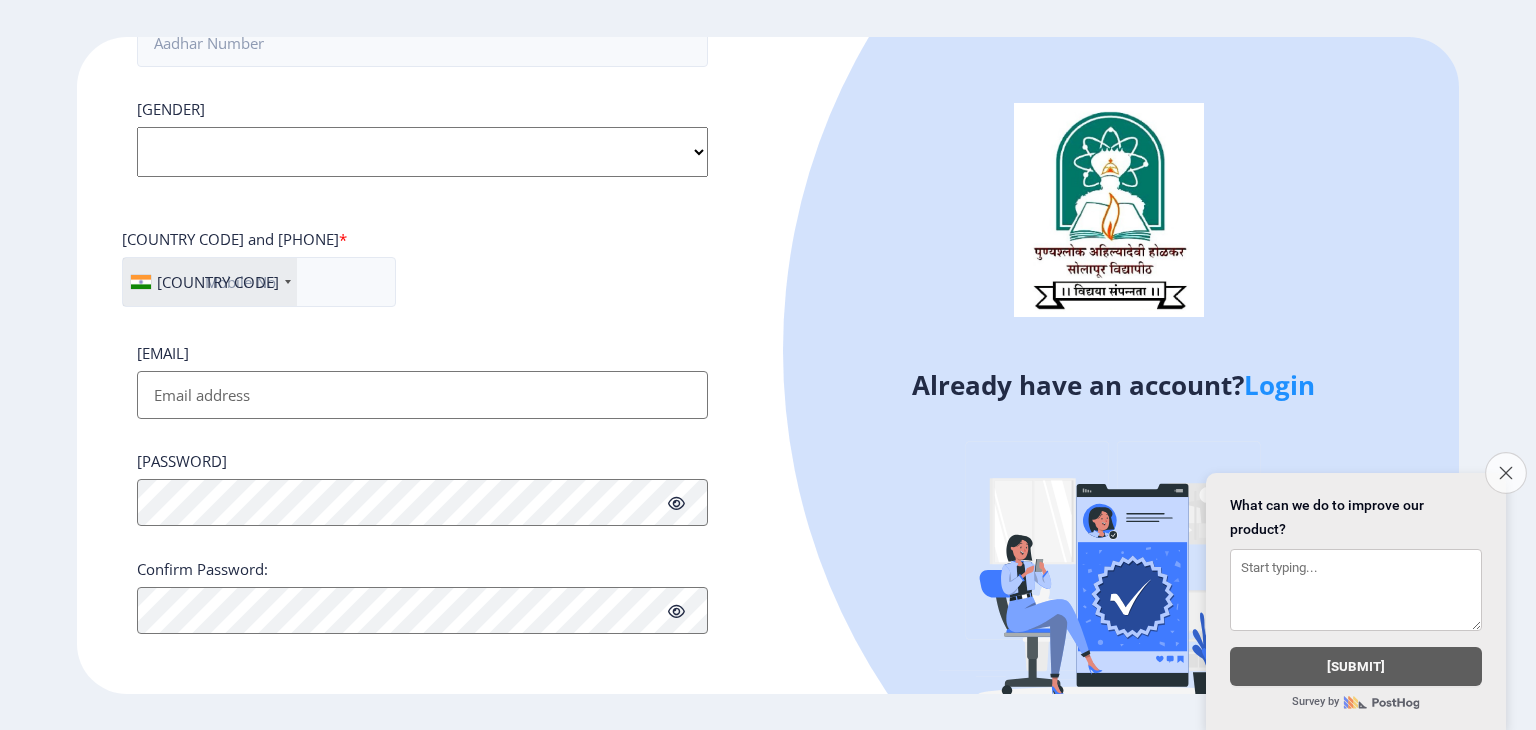 click on "Close survey" 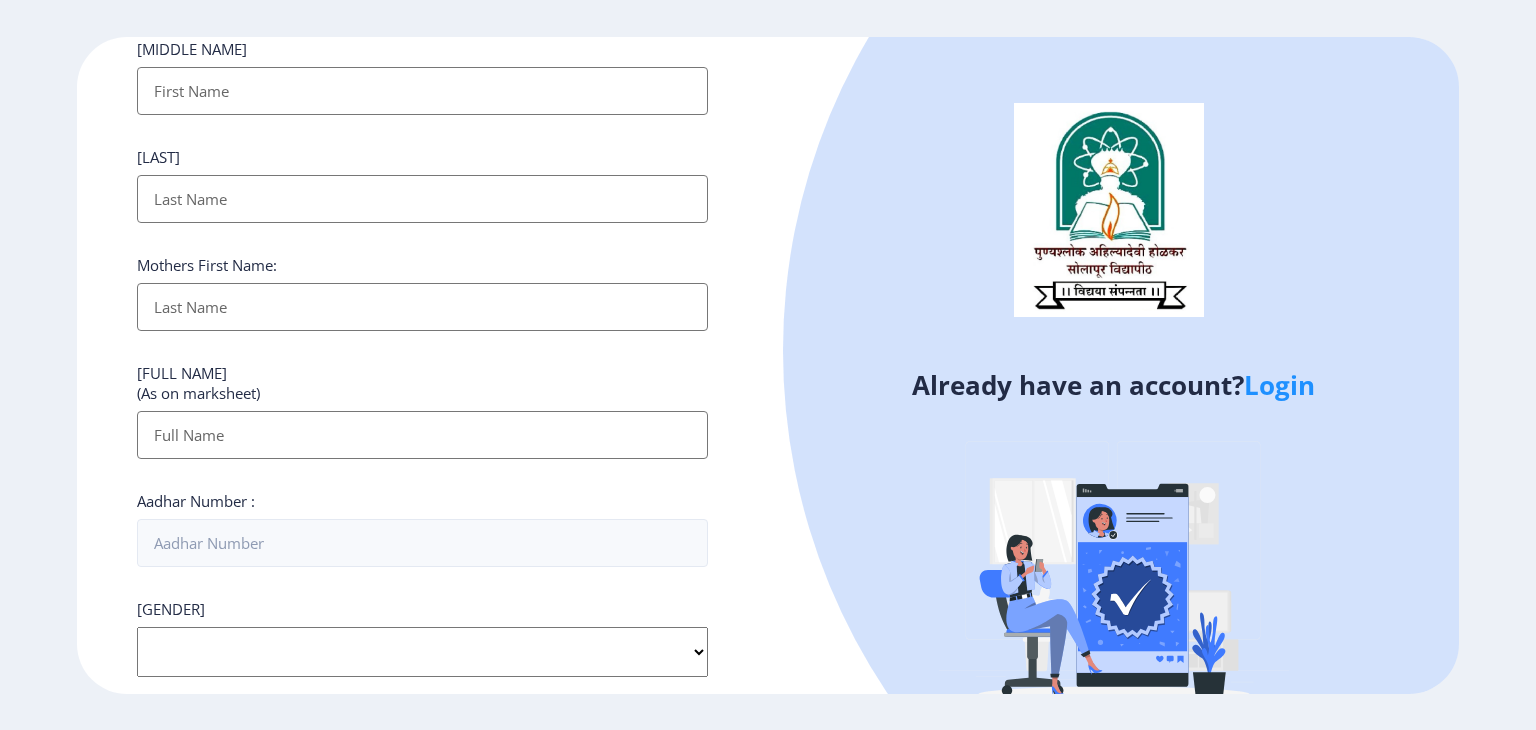 scroll, scrollTop: 0, scrollLeft: 0, axis: both 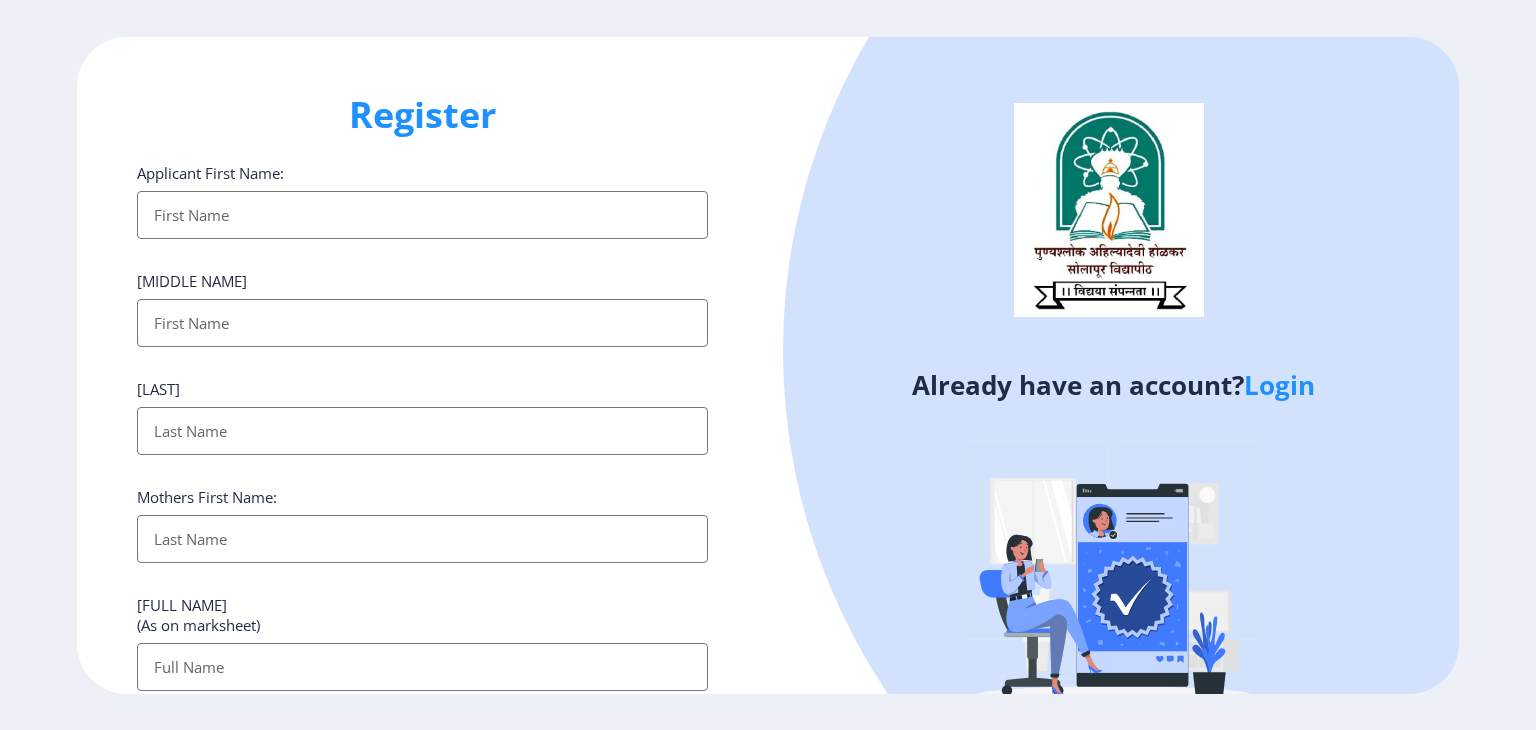 click on "Already have an account? [LOGIN]" 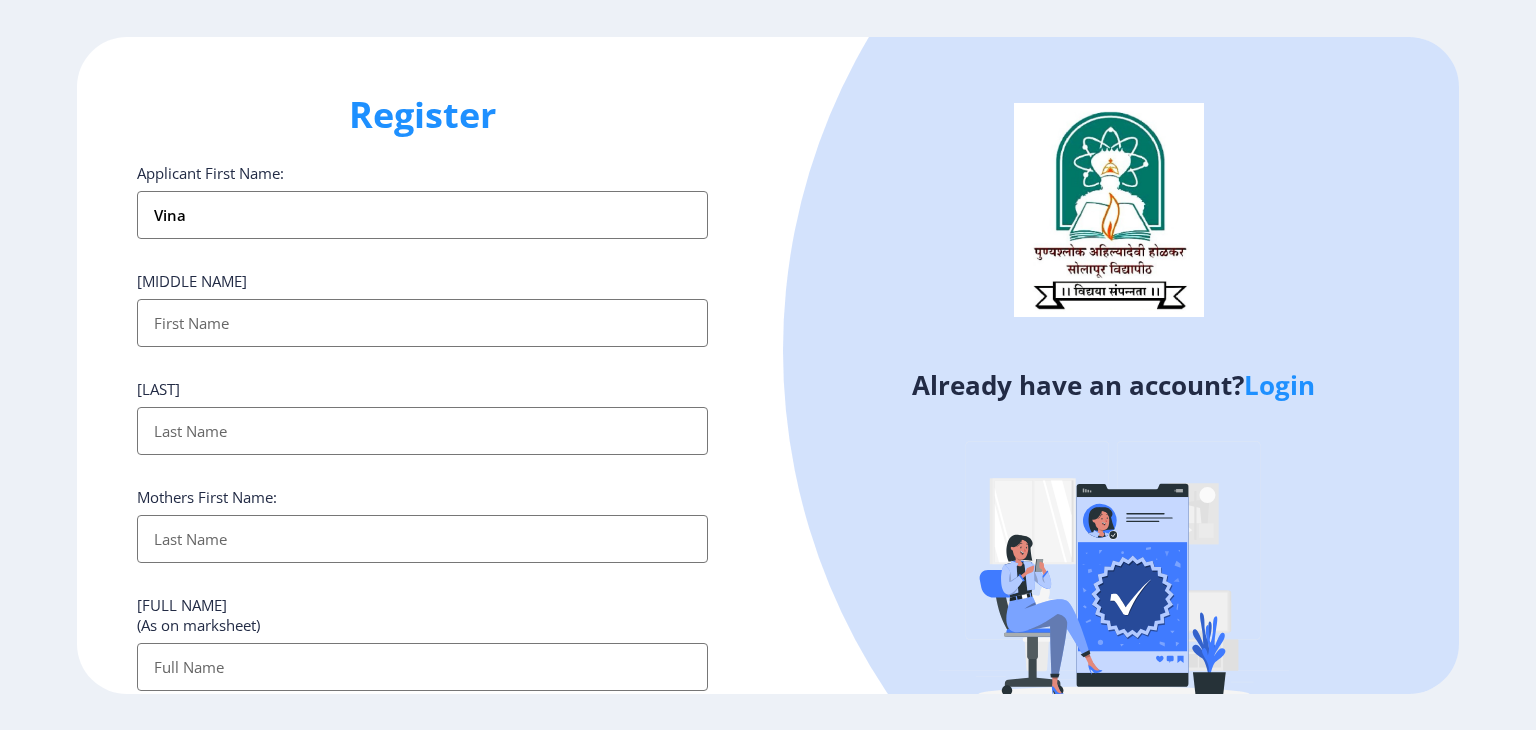 type on "Vina" 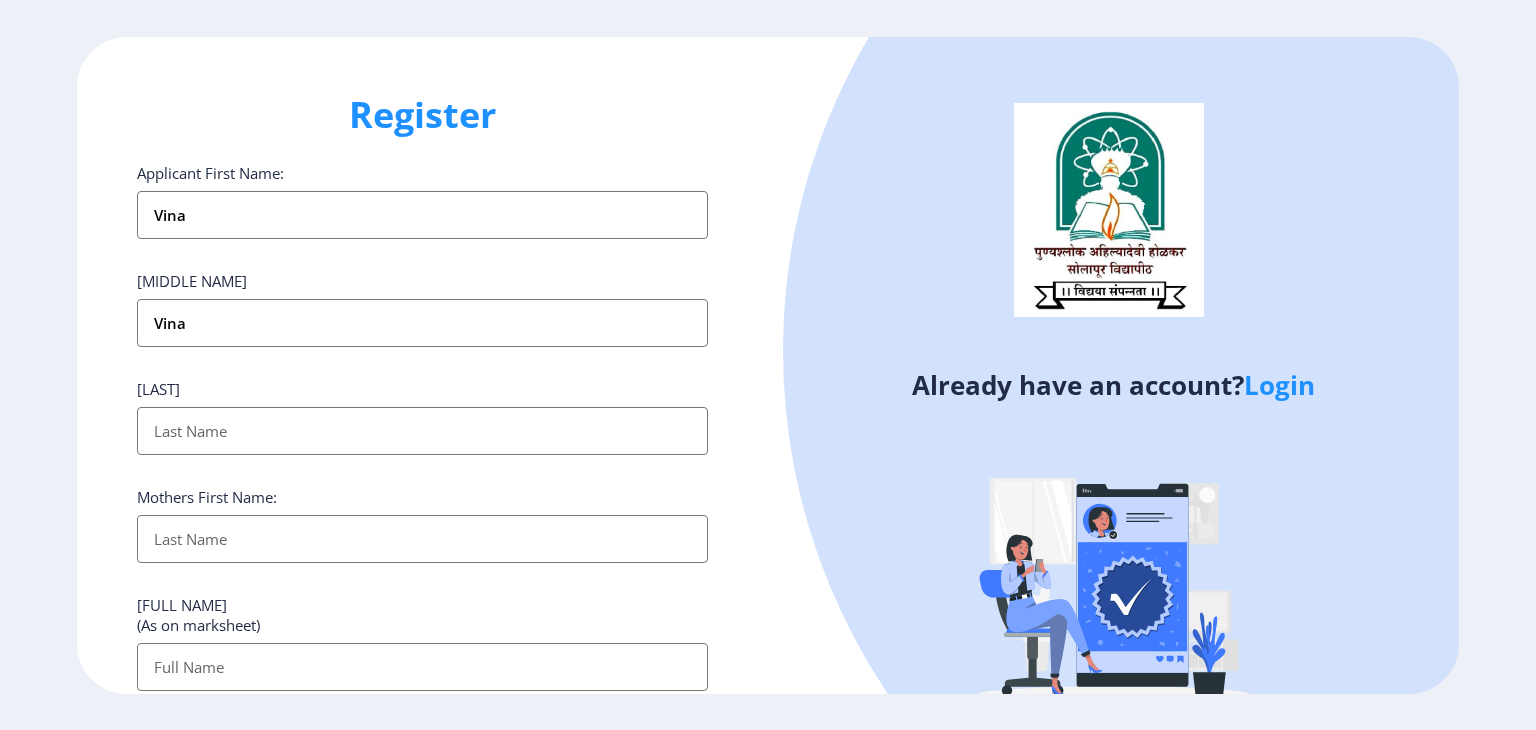 type on "[LAST]" 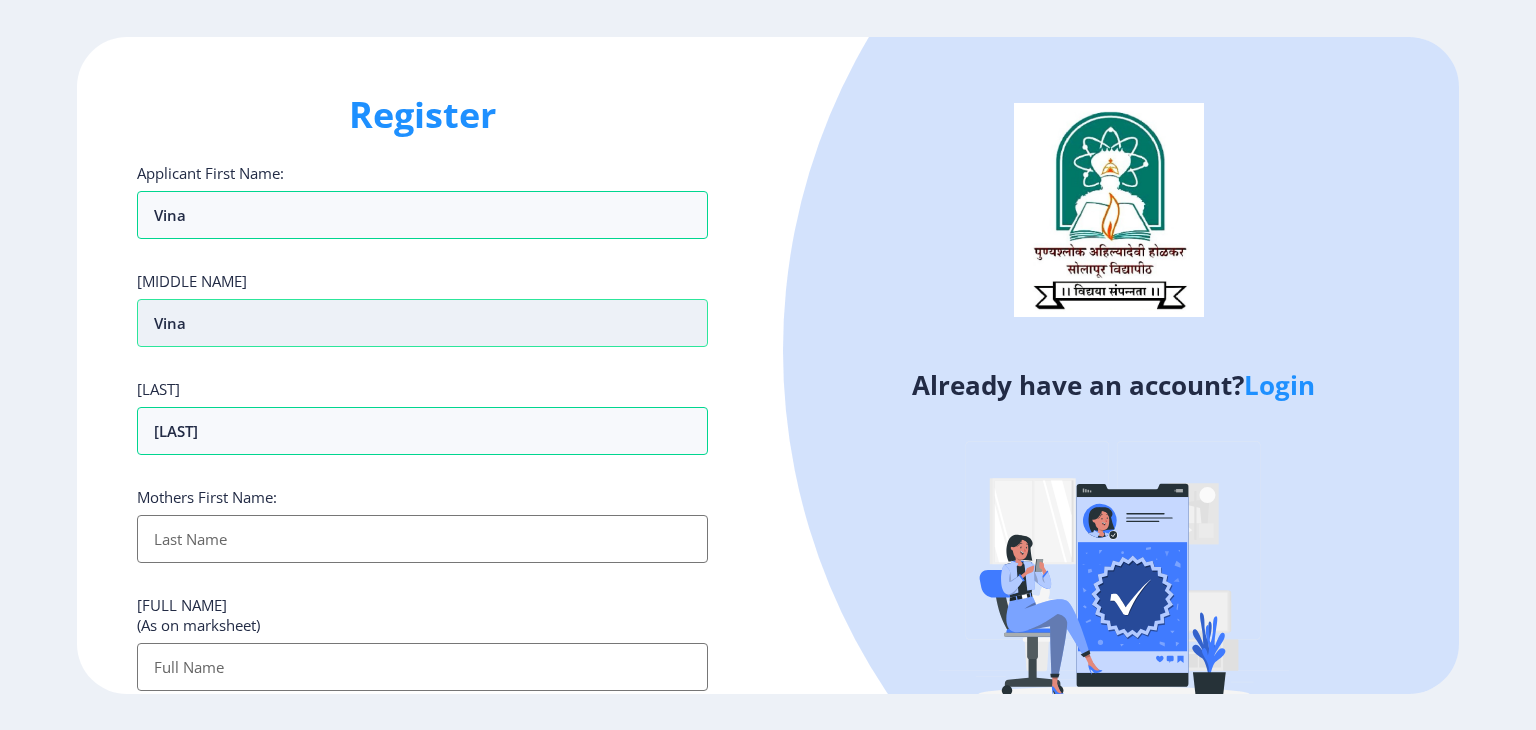 drag, startPoint x: 214, startPoint y: 327, endPoint x: 139, endPoint y: 328, distance: 75.00667 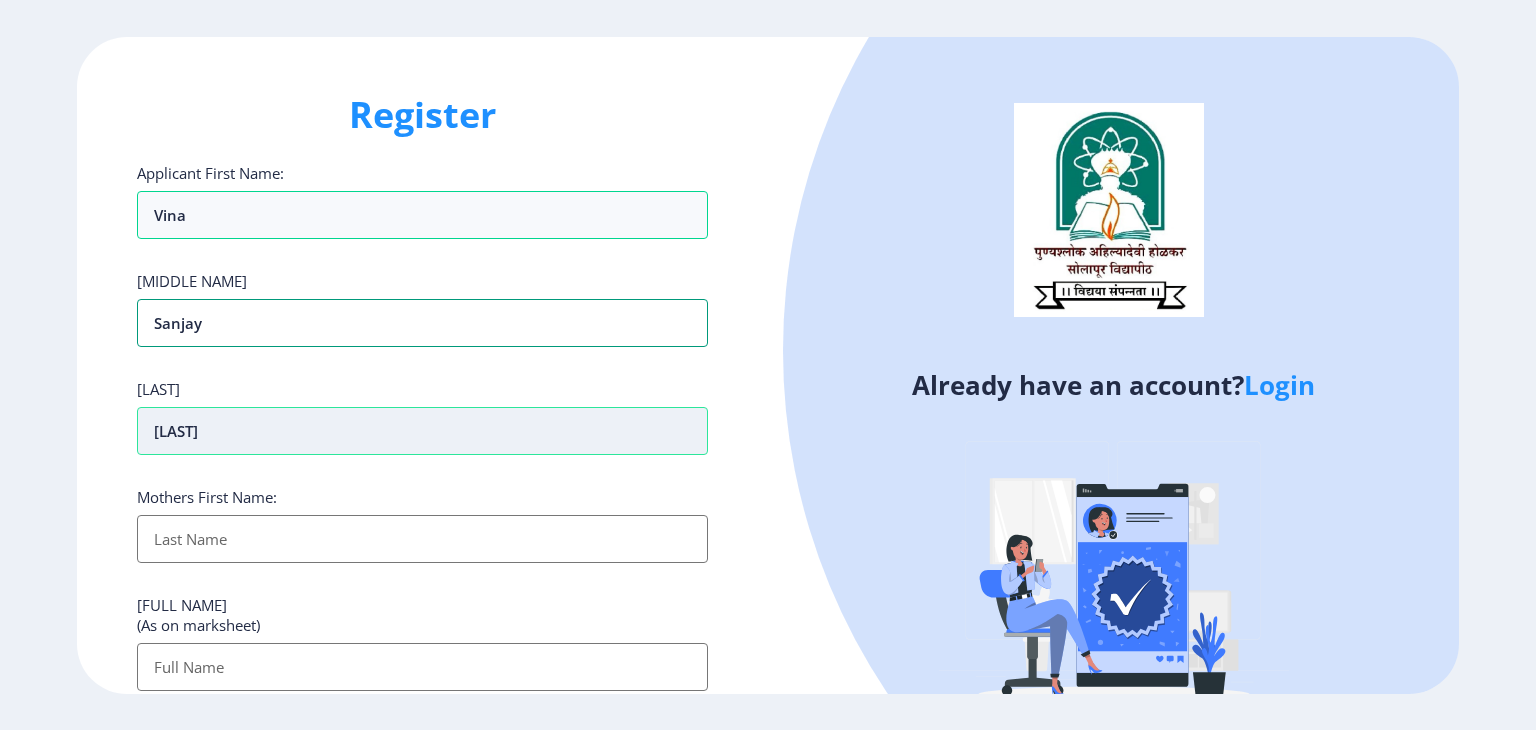 type on "Sanjay" 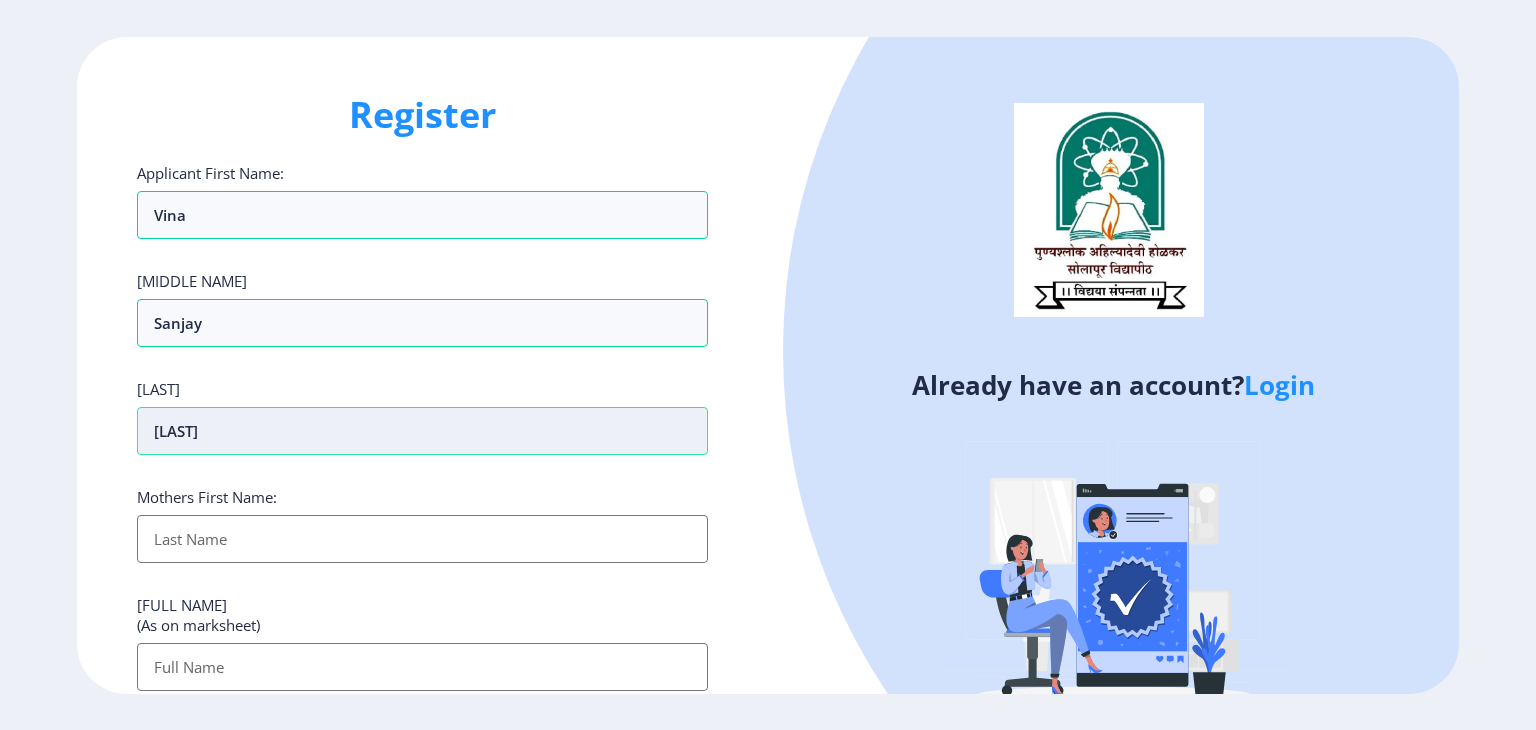 click on "[LAST]" at bounding box center (422, 431) 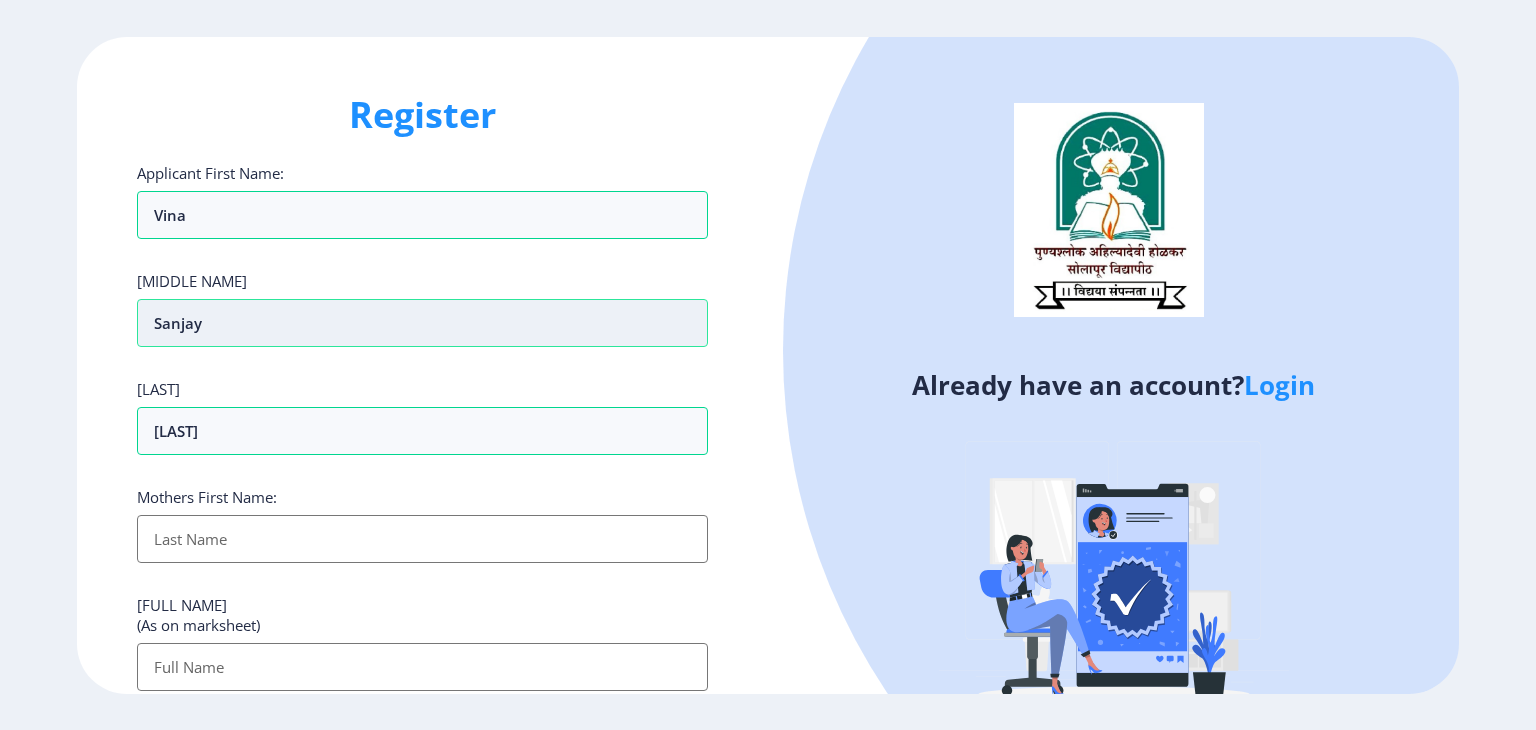 drag, startPoint x: 200, startPoint y: 321, endPoint x: 214, endPoint y: 321, distance: 14 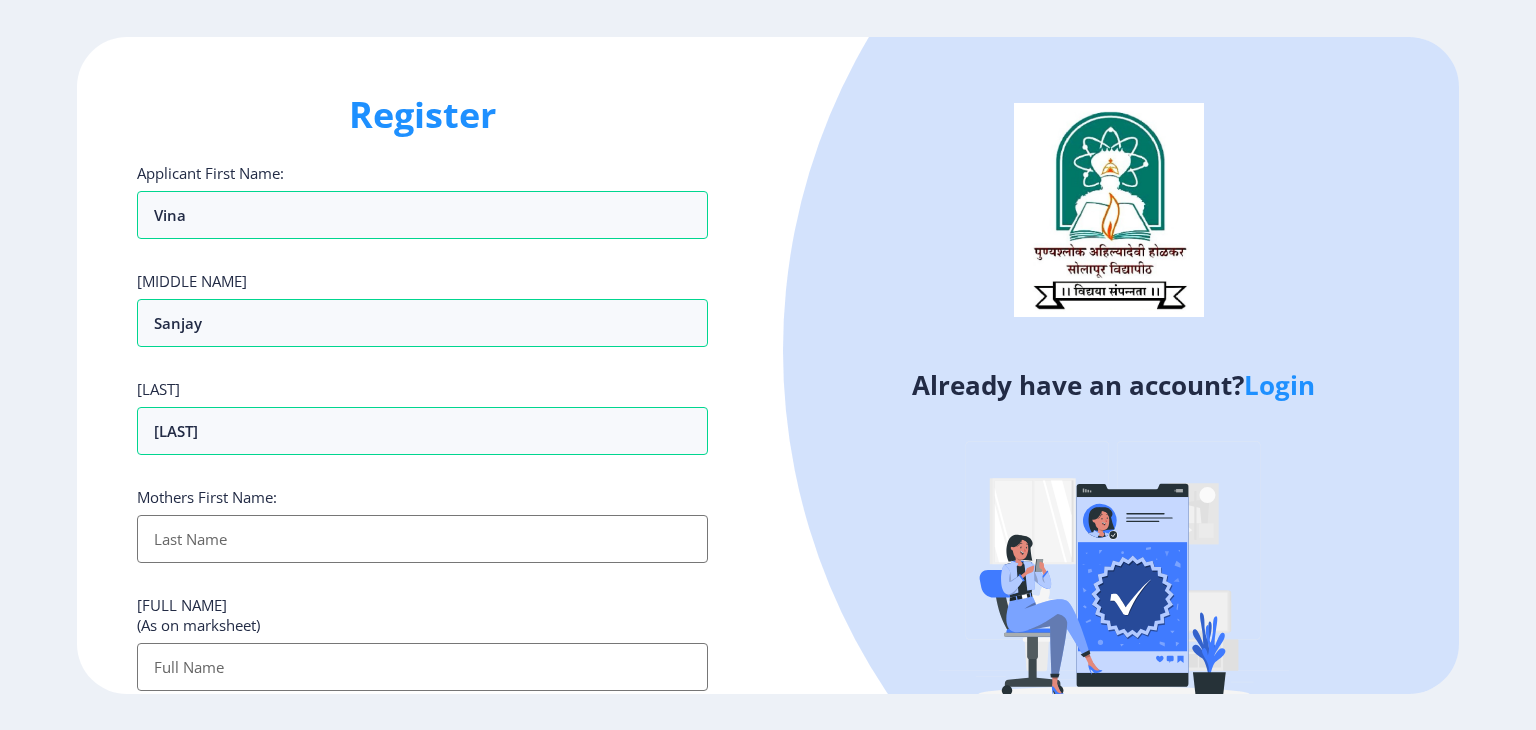 click on "Applicant First Name:" at bounding box center (422, 539) 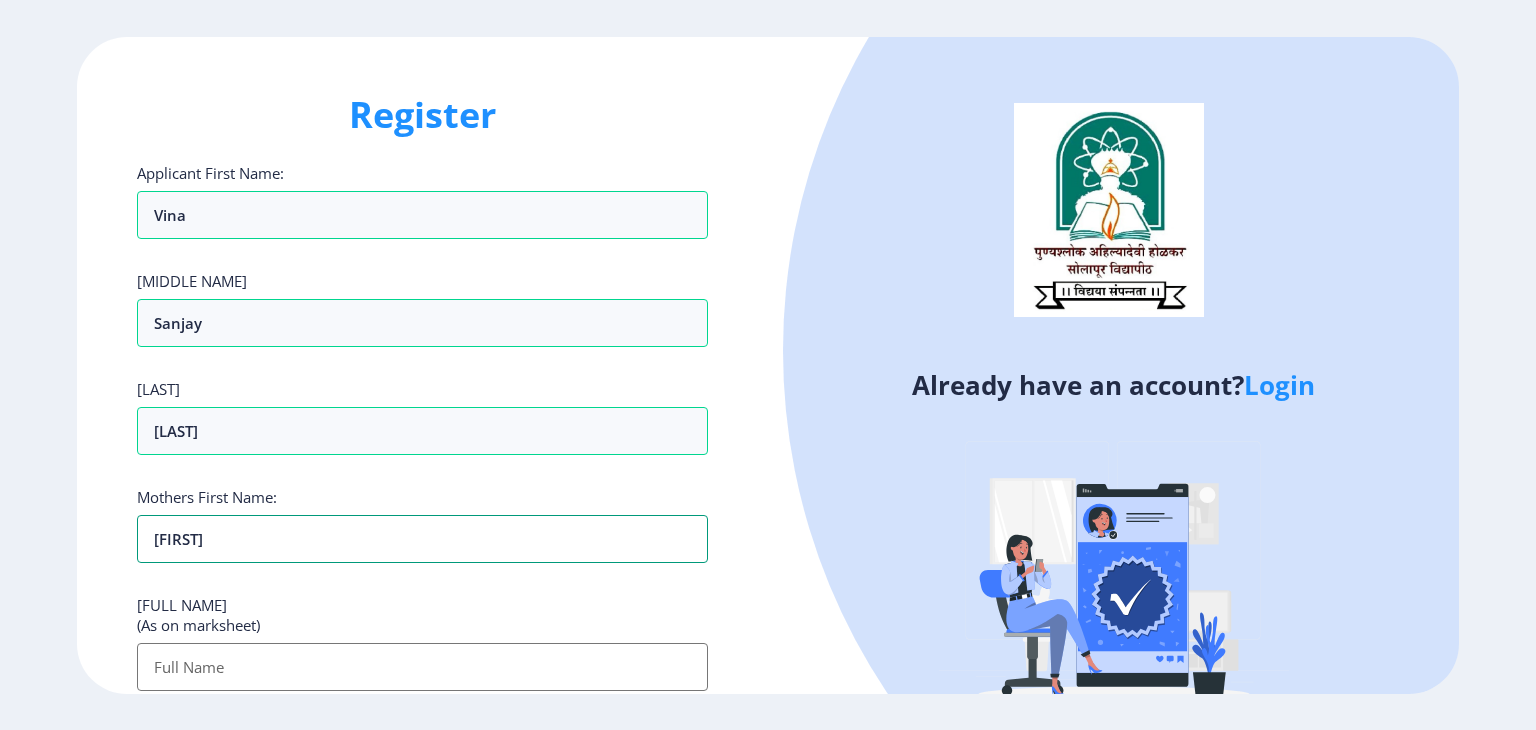 scroll, scrollTop: 300, scrollLeft: 0, axis: vertical 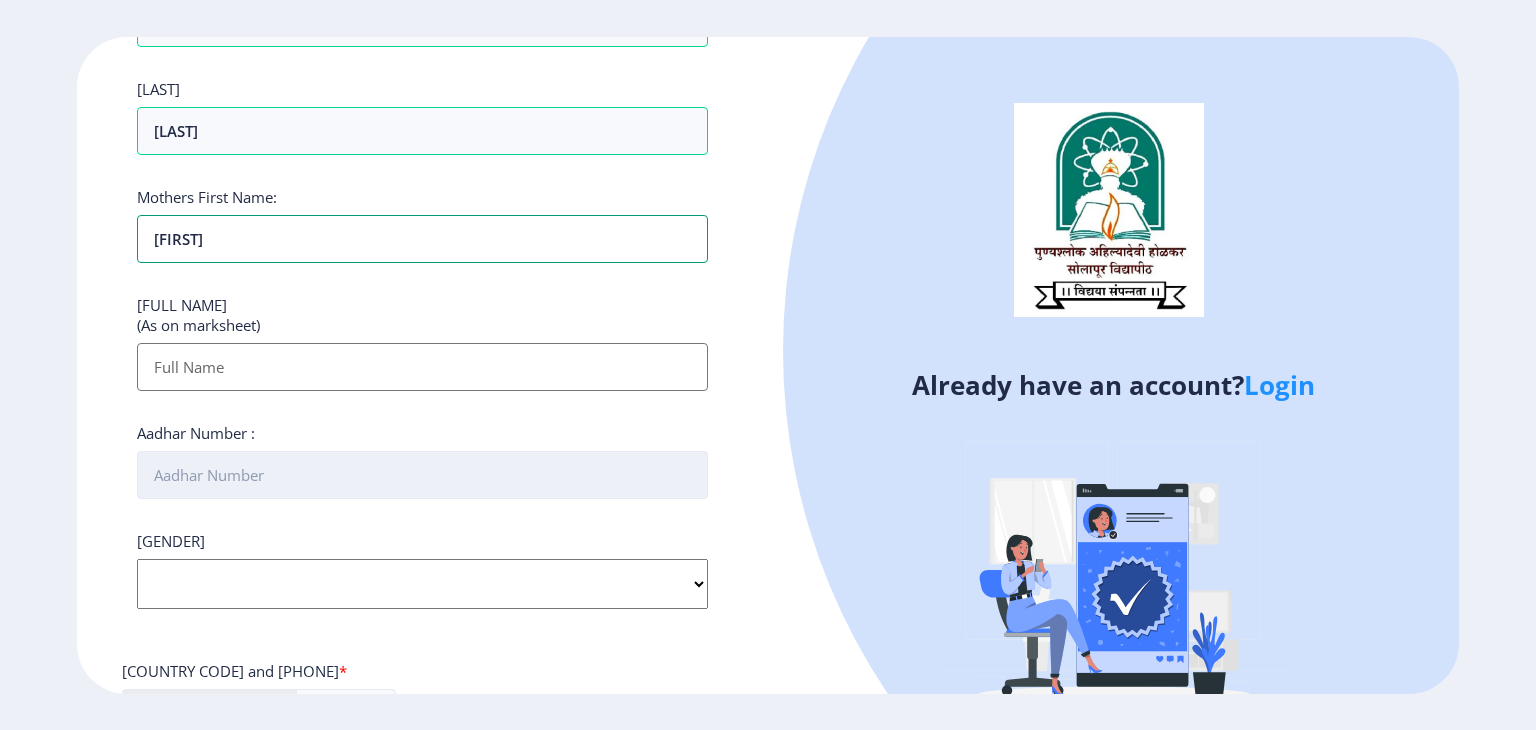 type on "[FIRST]" 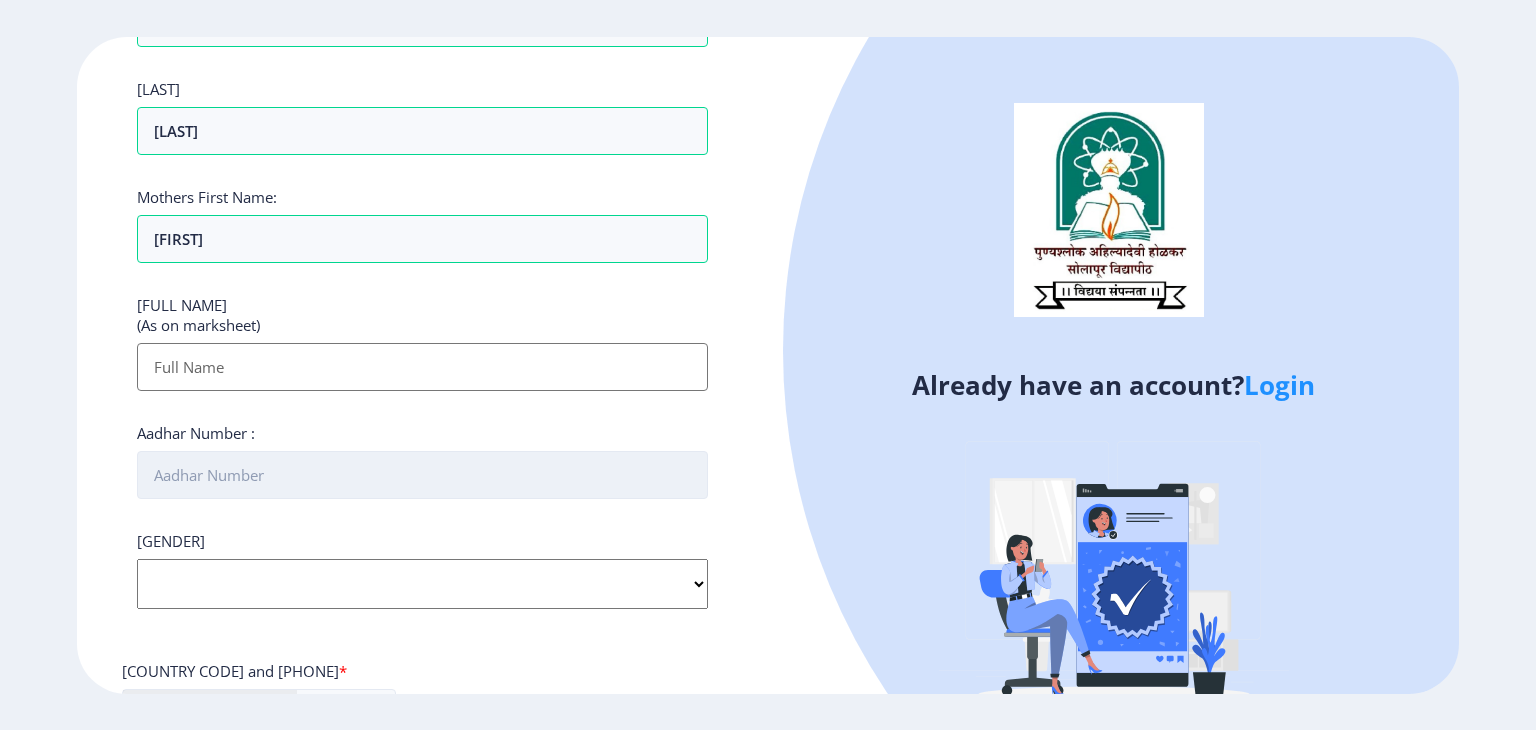 click on "Aadhar Number :" at bounding box center (422, 475) 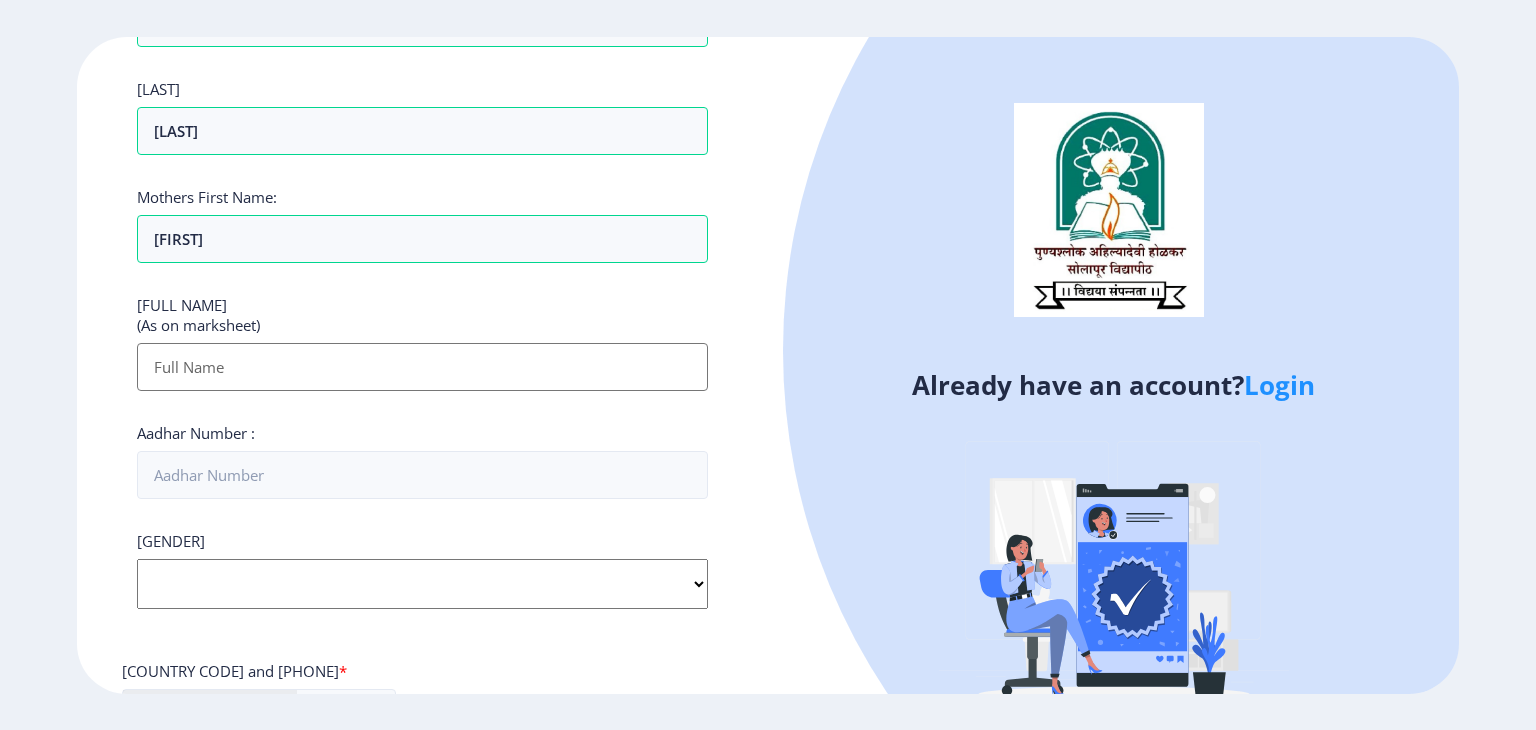 click on "[GENDER]" 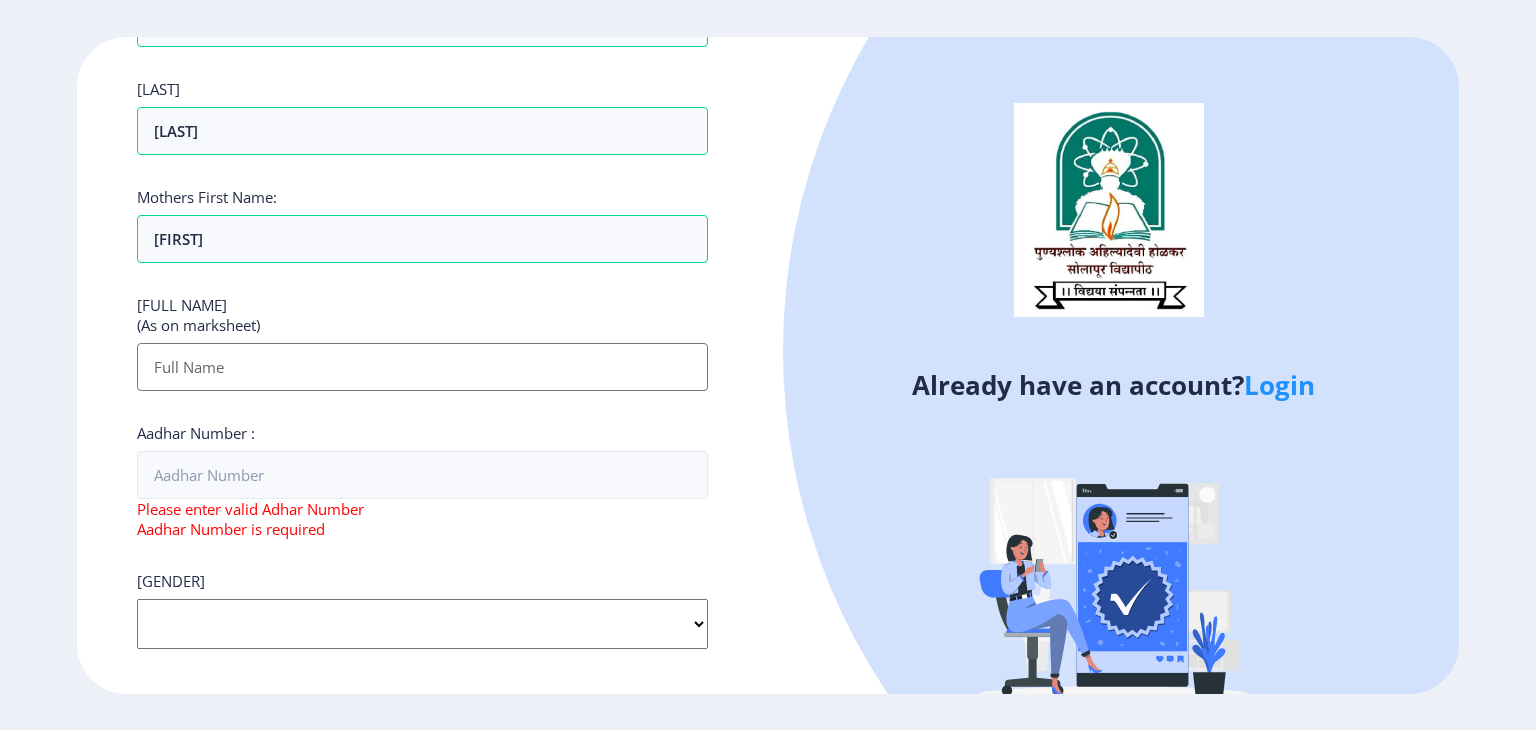 select on "[GENDER]" 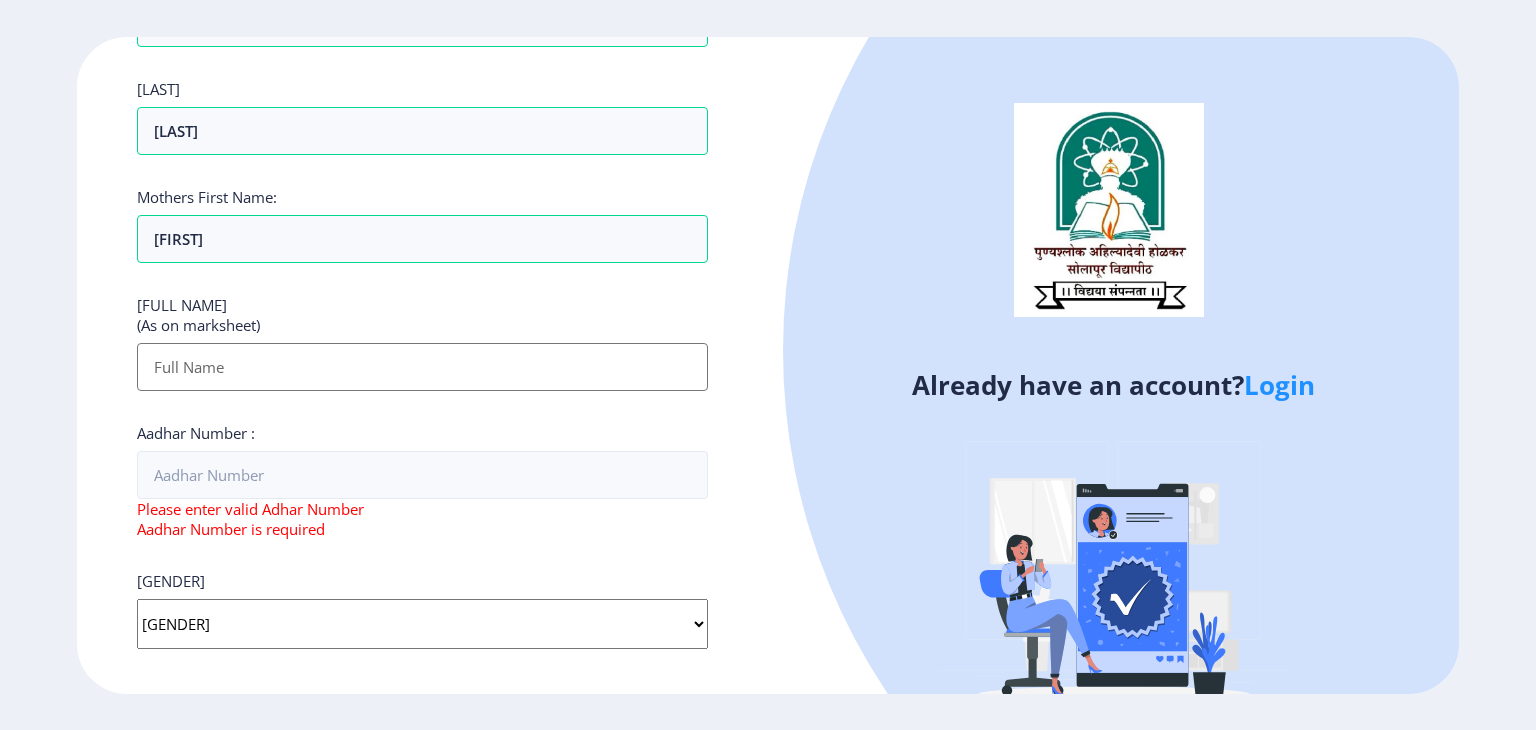 click on "[GENDER]" 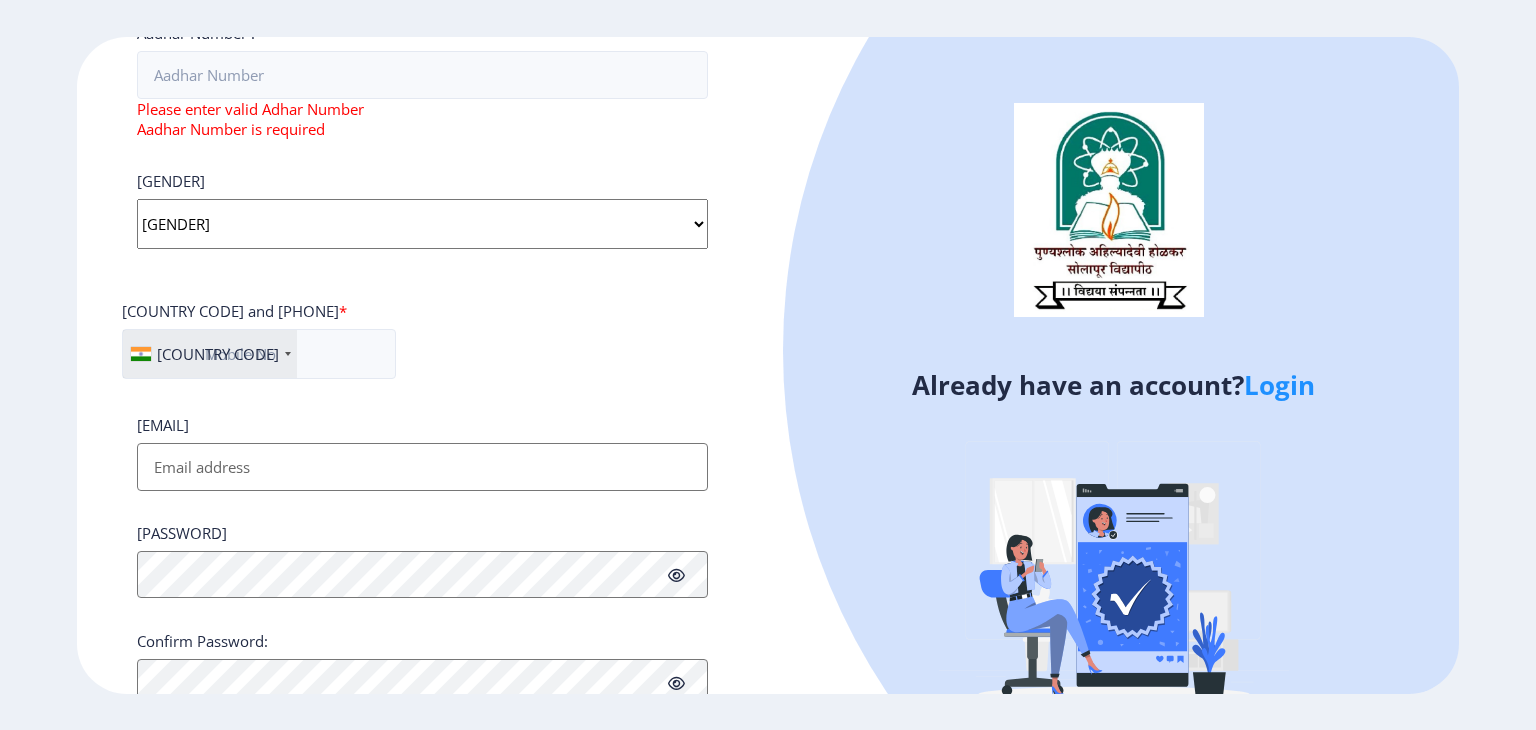 click on "[EMAIL]" at bounding box center (422, 467) 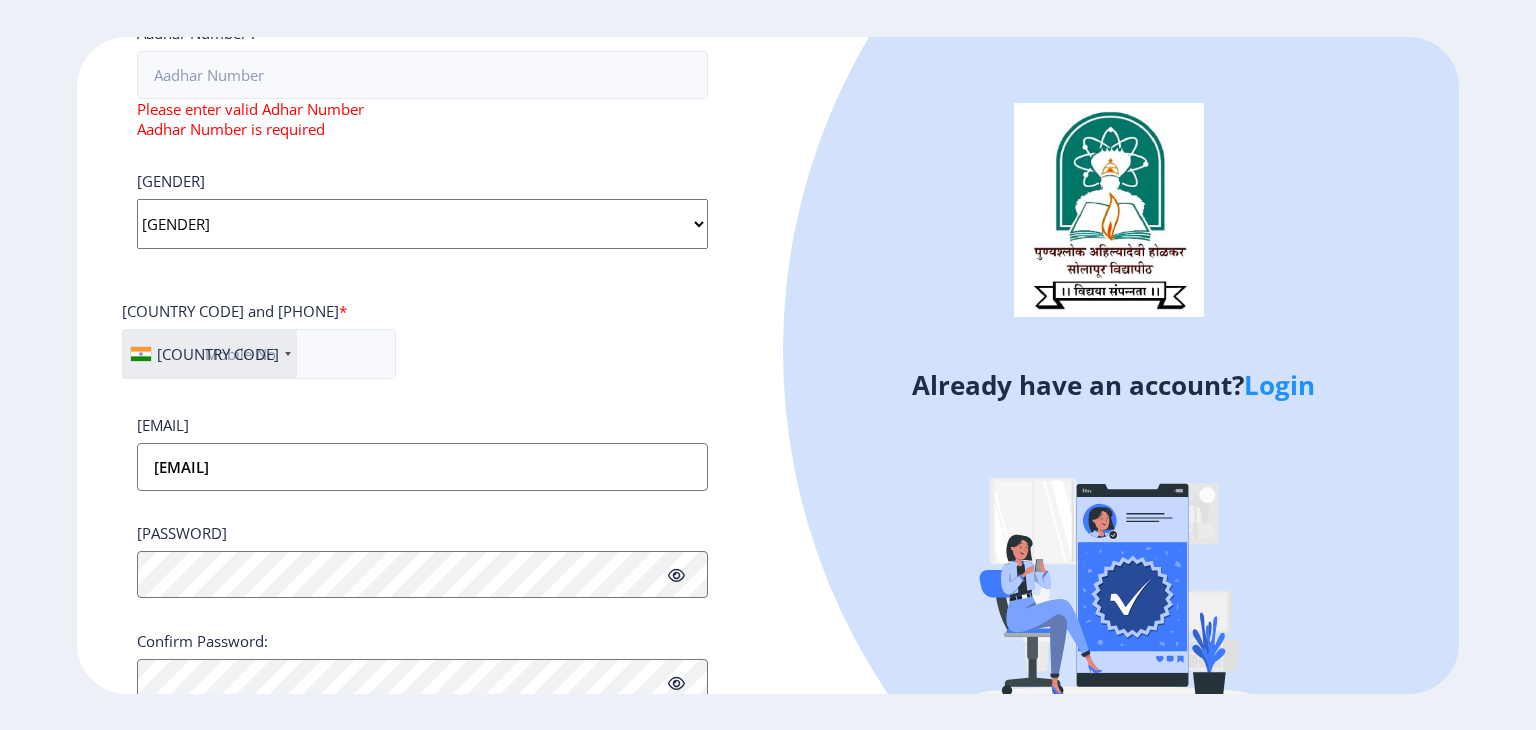 type on "[LAST] [FIRST] [LAST]" 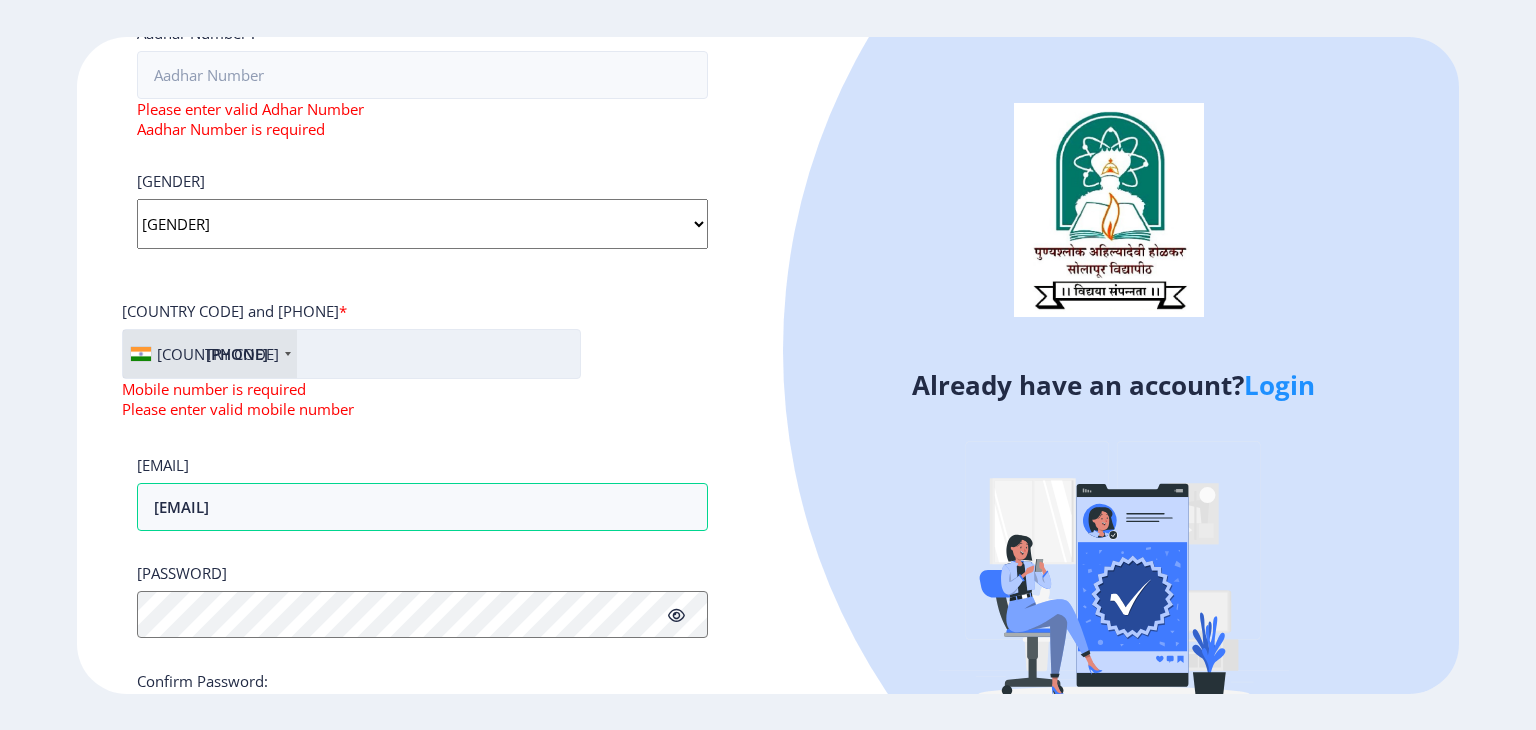 click on "[PHONE]" 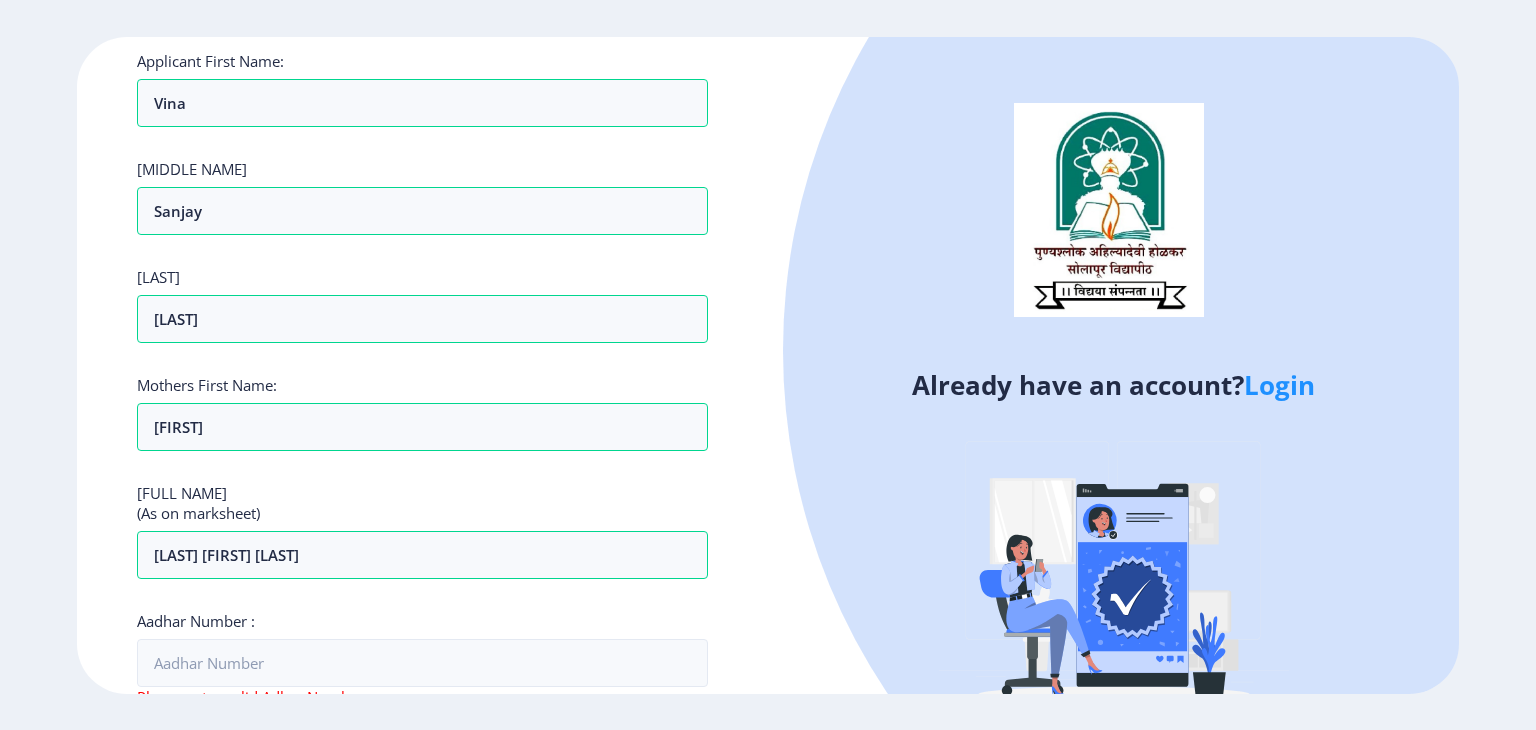 scroll, scrollTop: 112, scrollLeft: 0, axis: vertical 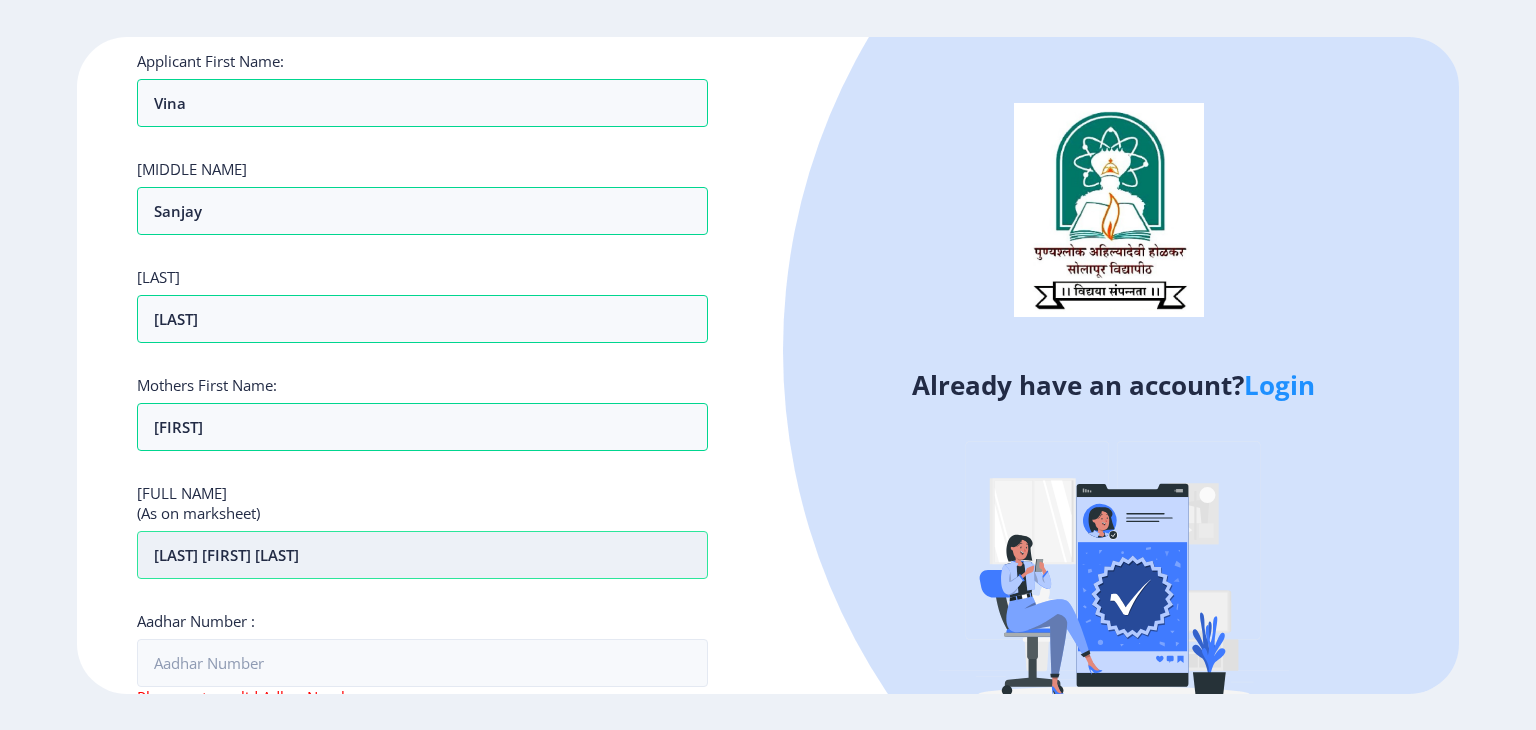 type on "8177898104" 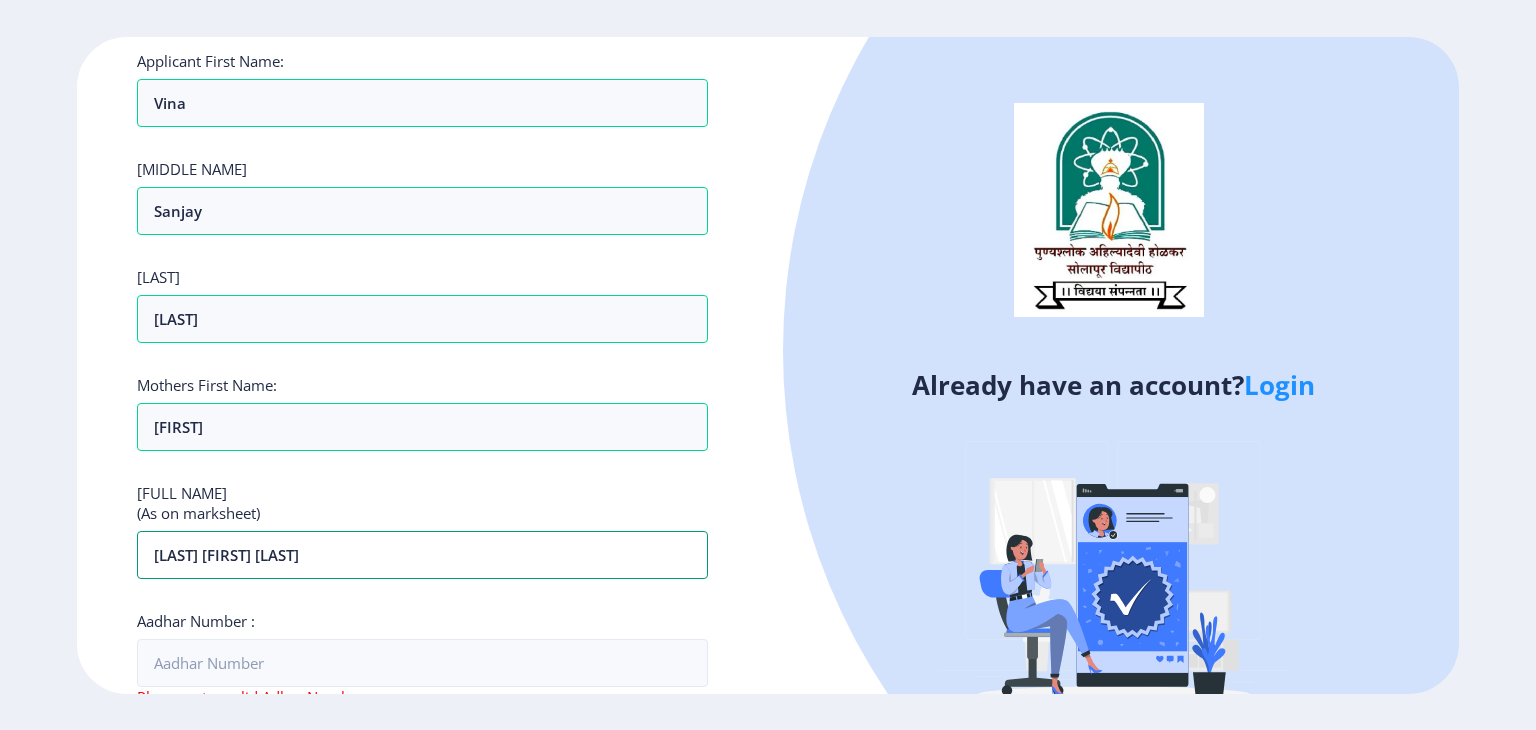 scroll, scrollTop: 512, scrollLeft: 0, axis: vertical 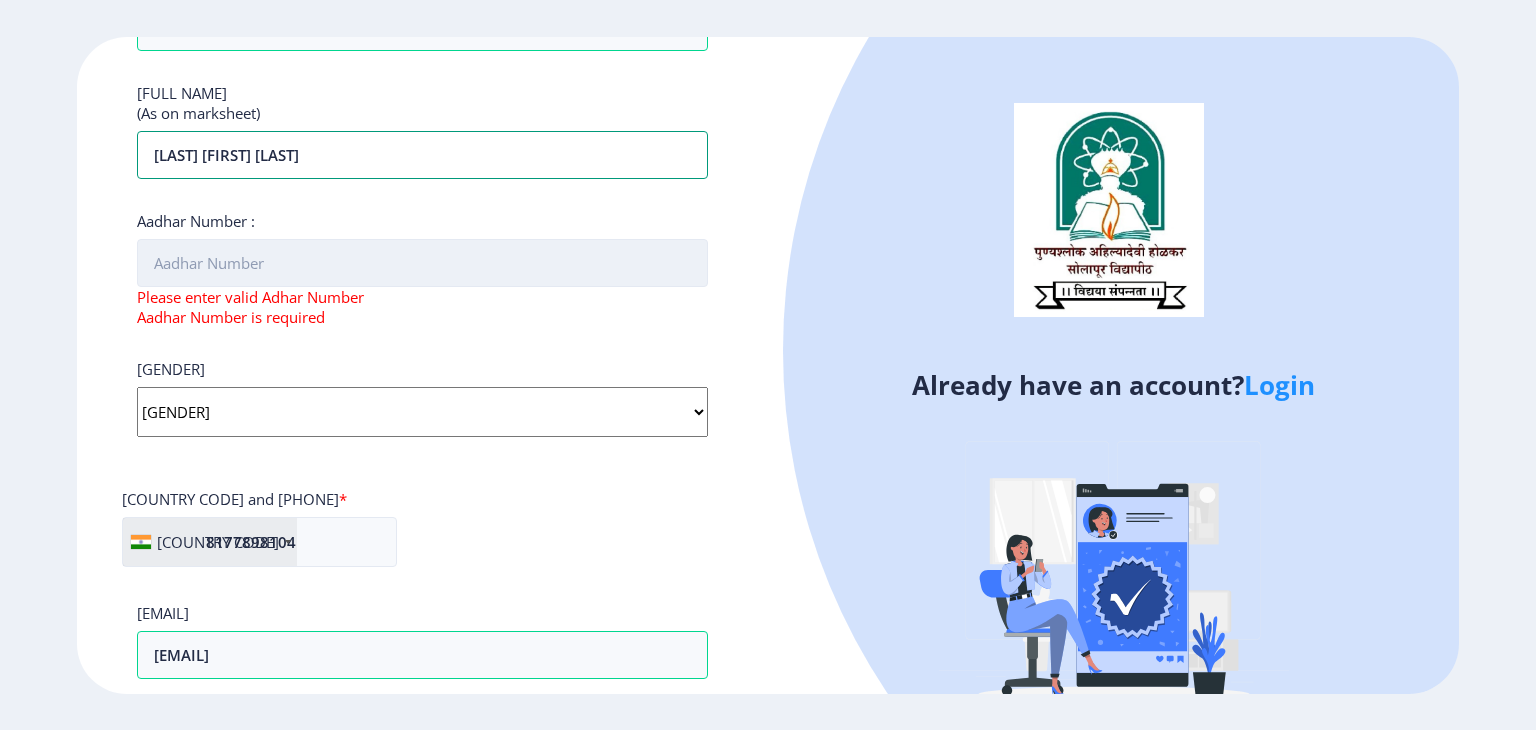 type on "[LAST] [FIRST] [LAST]" 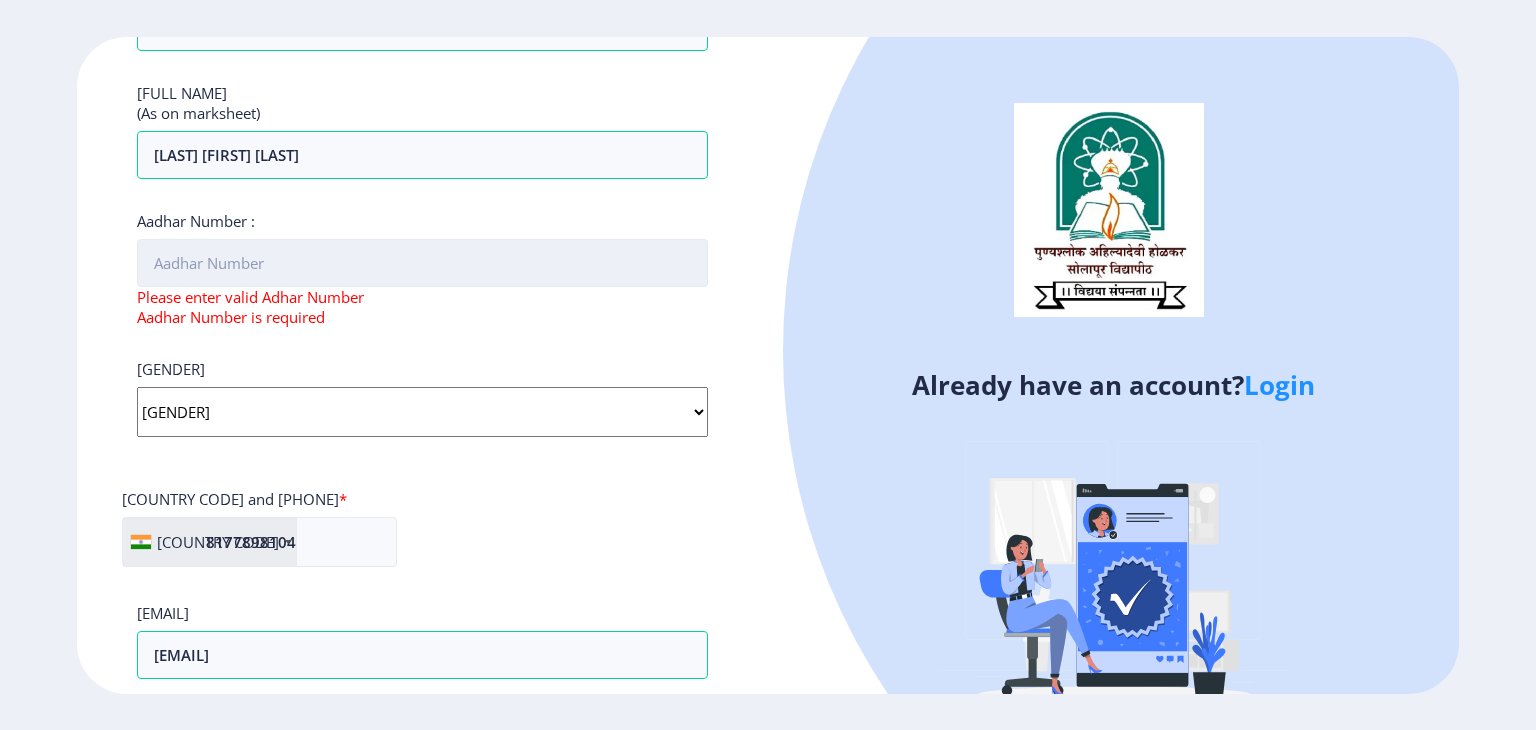 click on "Aadhar Number :" at bounding box center [422, 263] 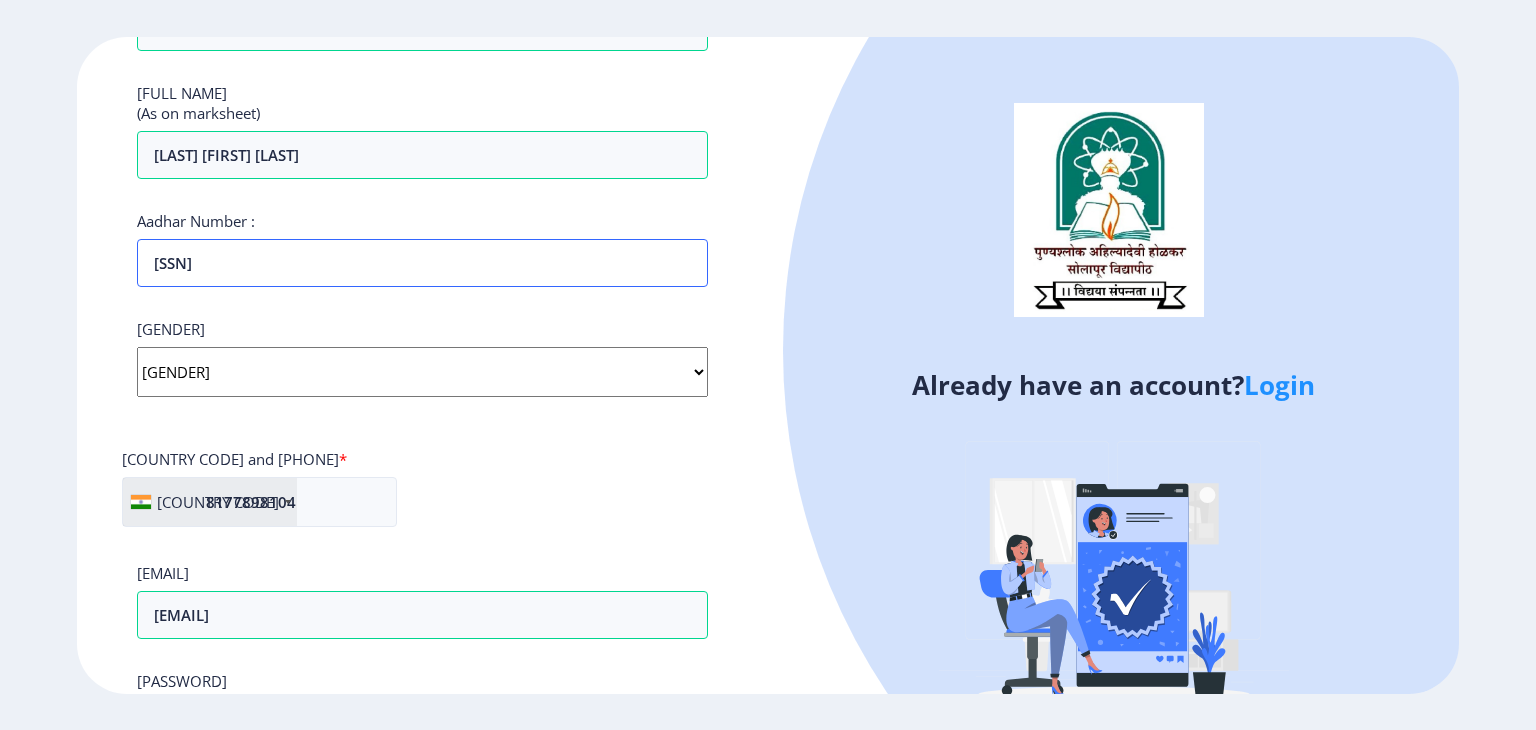 scroll, scrollTop: 732, scrollLeft: 0, axis: vertical 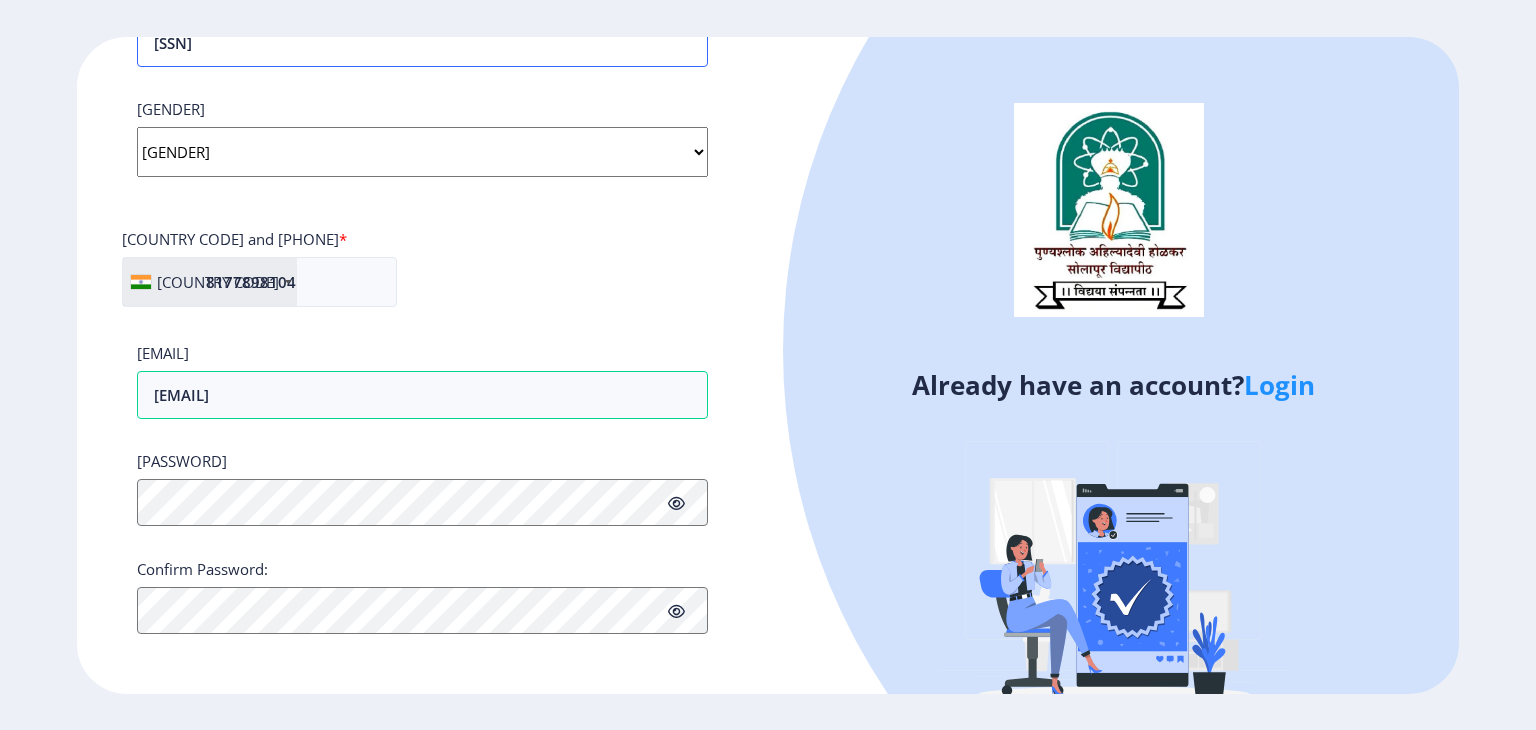 type on "[SSN]" 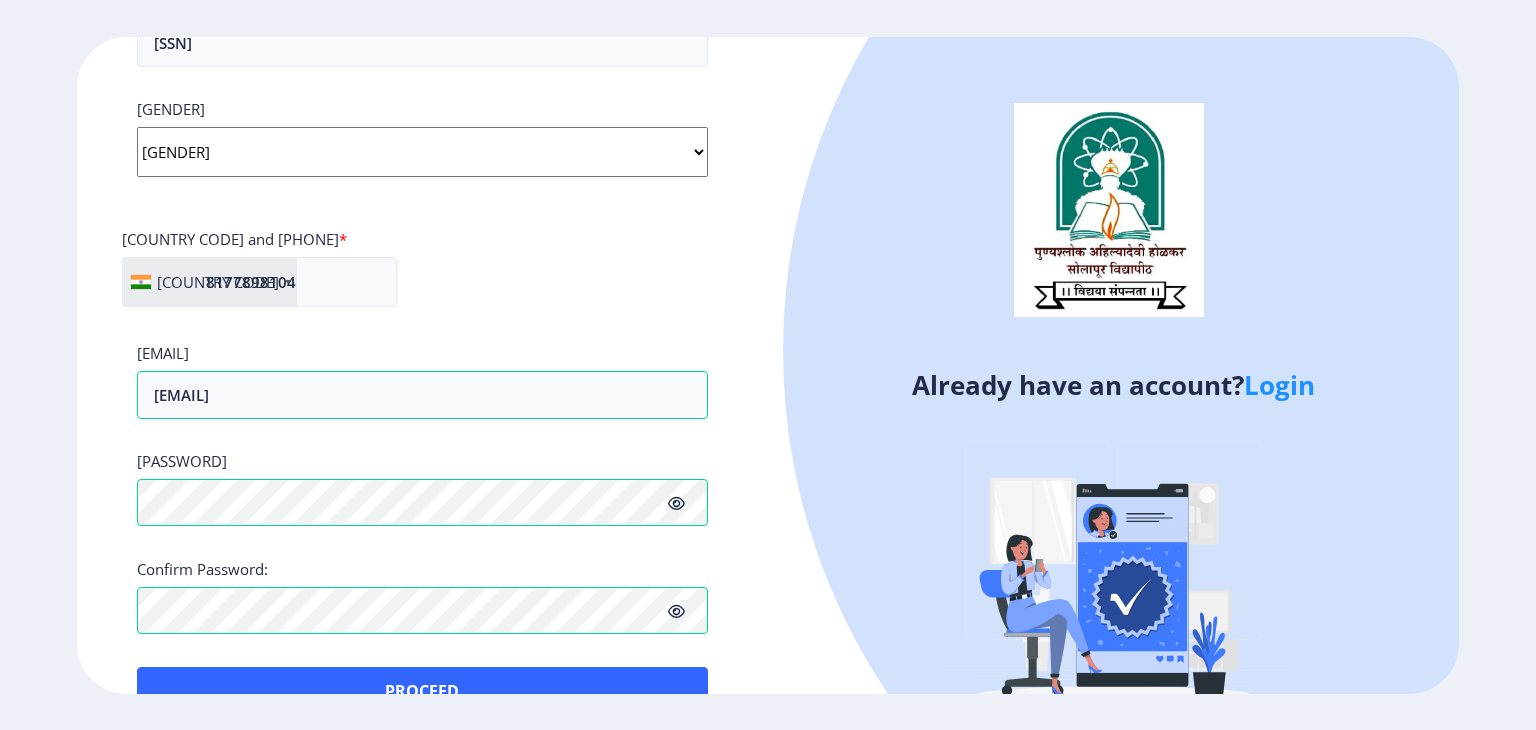 click 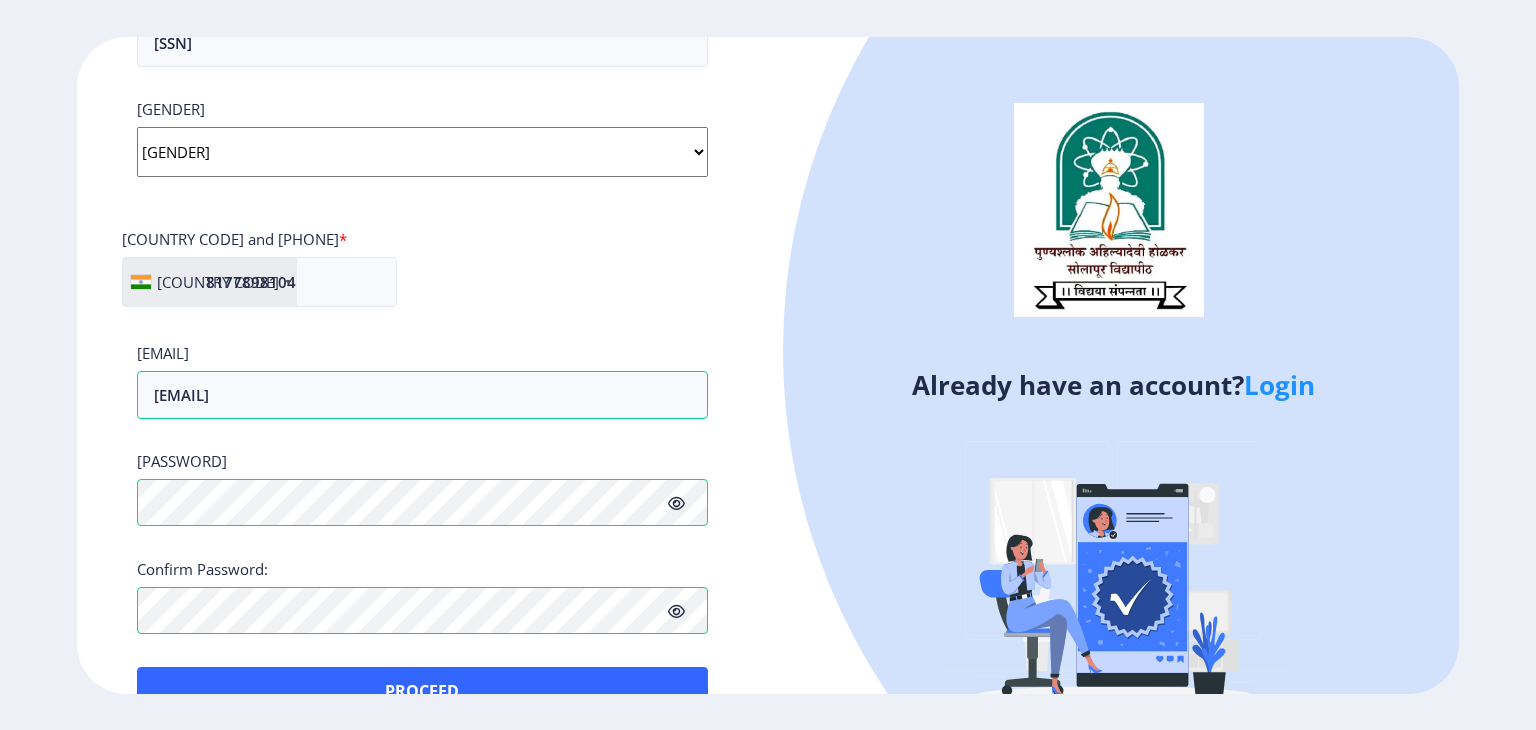 click 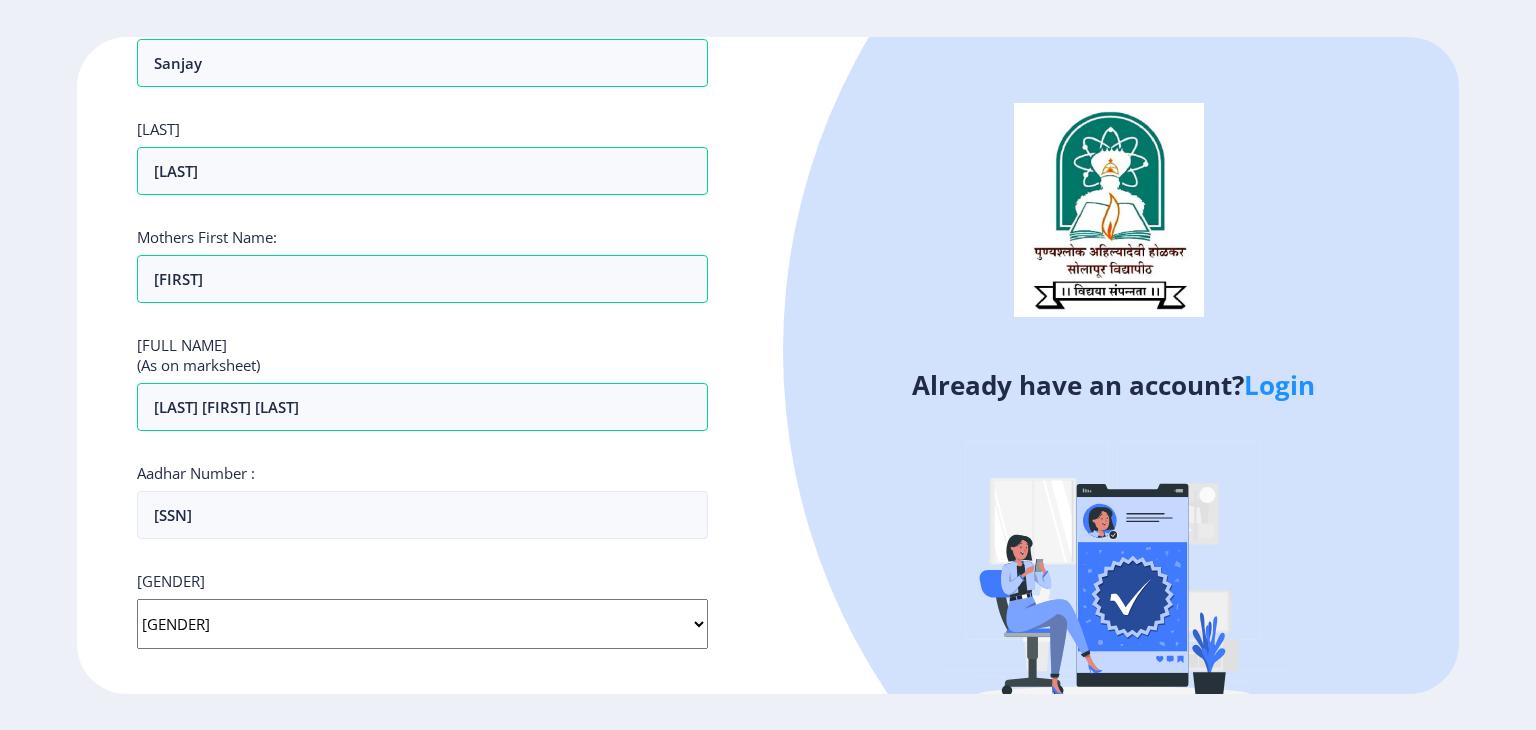 scroll, scrollTop: 0, scrollLeft: 0, axis: both 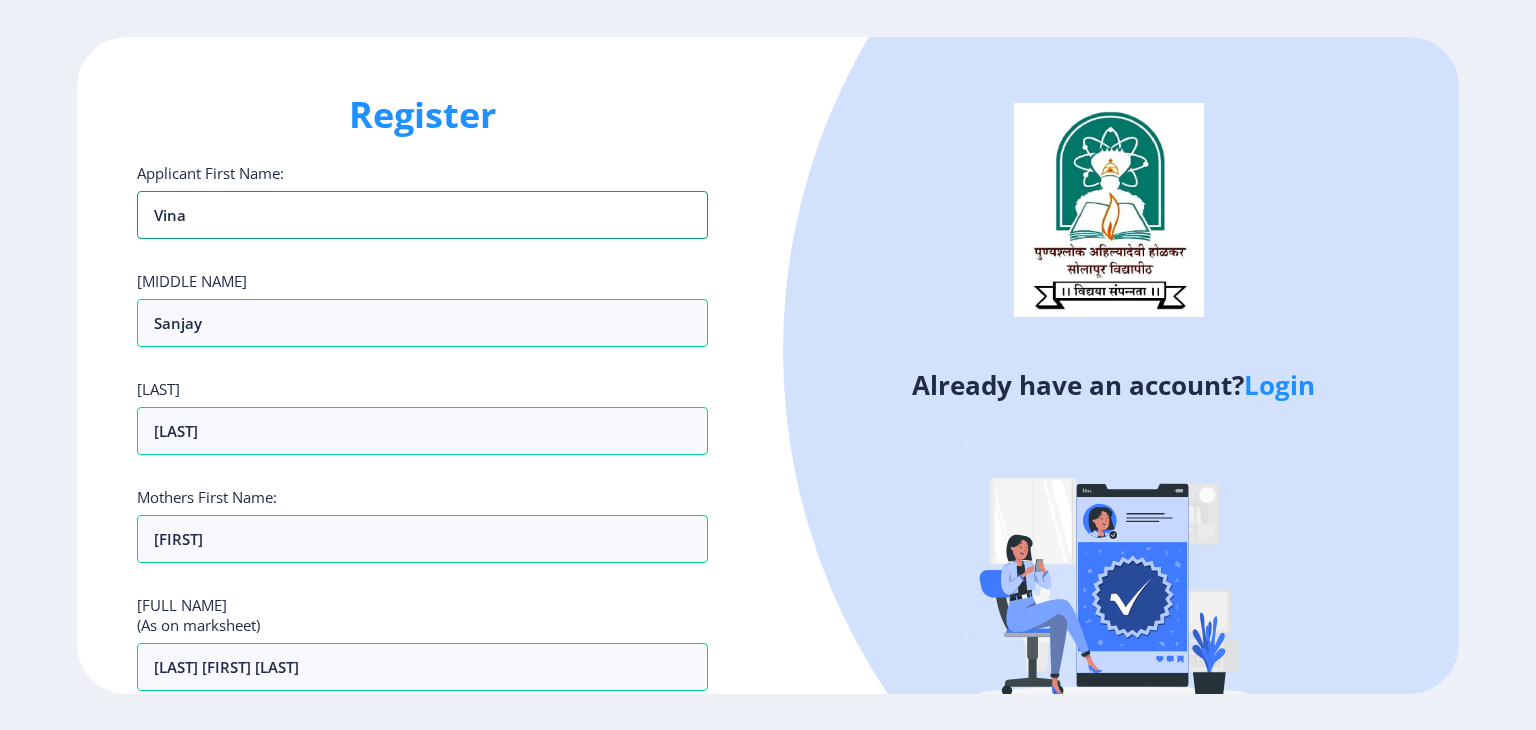 drag, startPoint x: 240, startPoint y: 220, endPoint x: 114, endPoint y: 217, distance: 126.035706 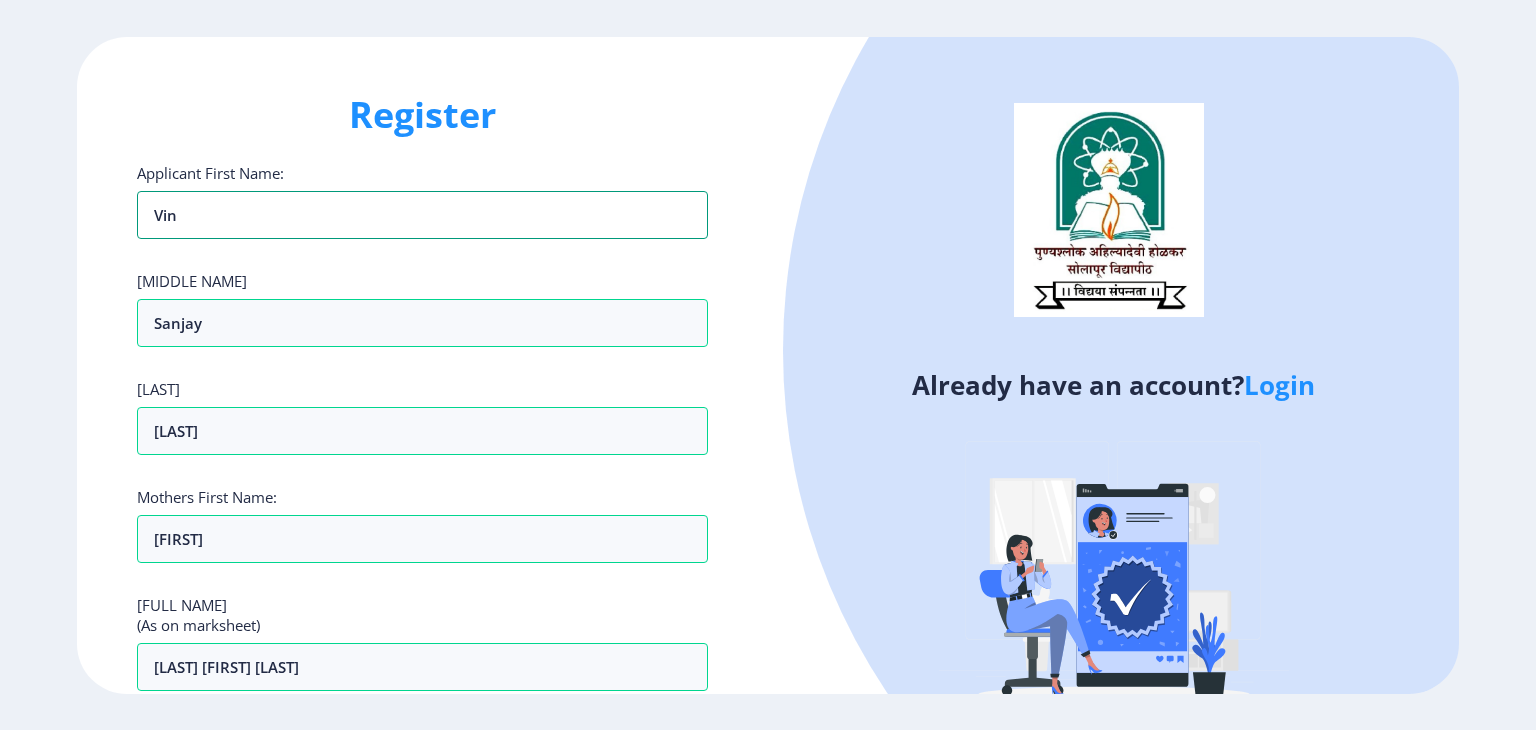 type on "Vina" 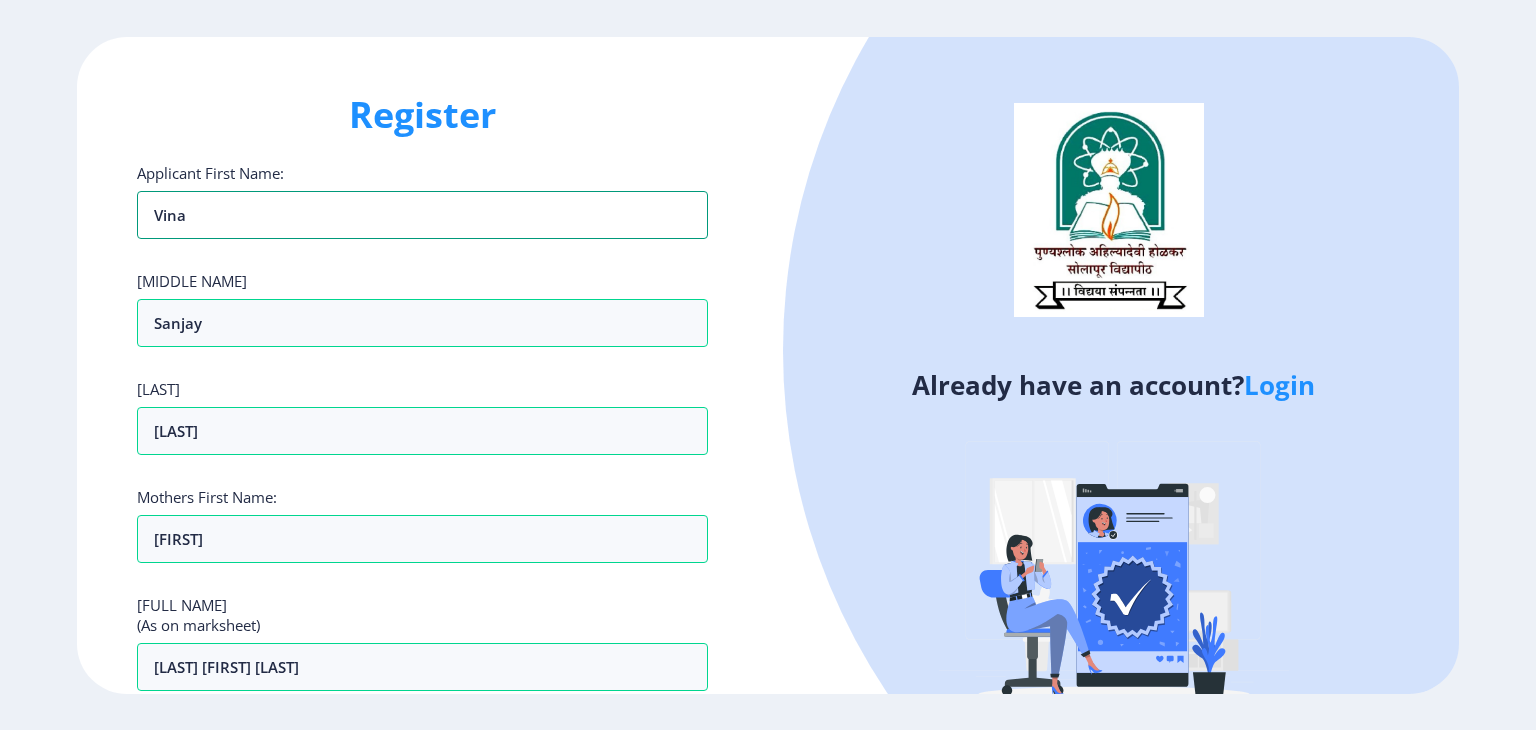 scroll, scrollTop: 60, scrollLeft: 0, axis: vertical 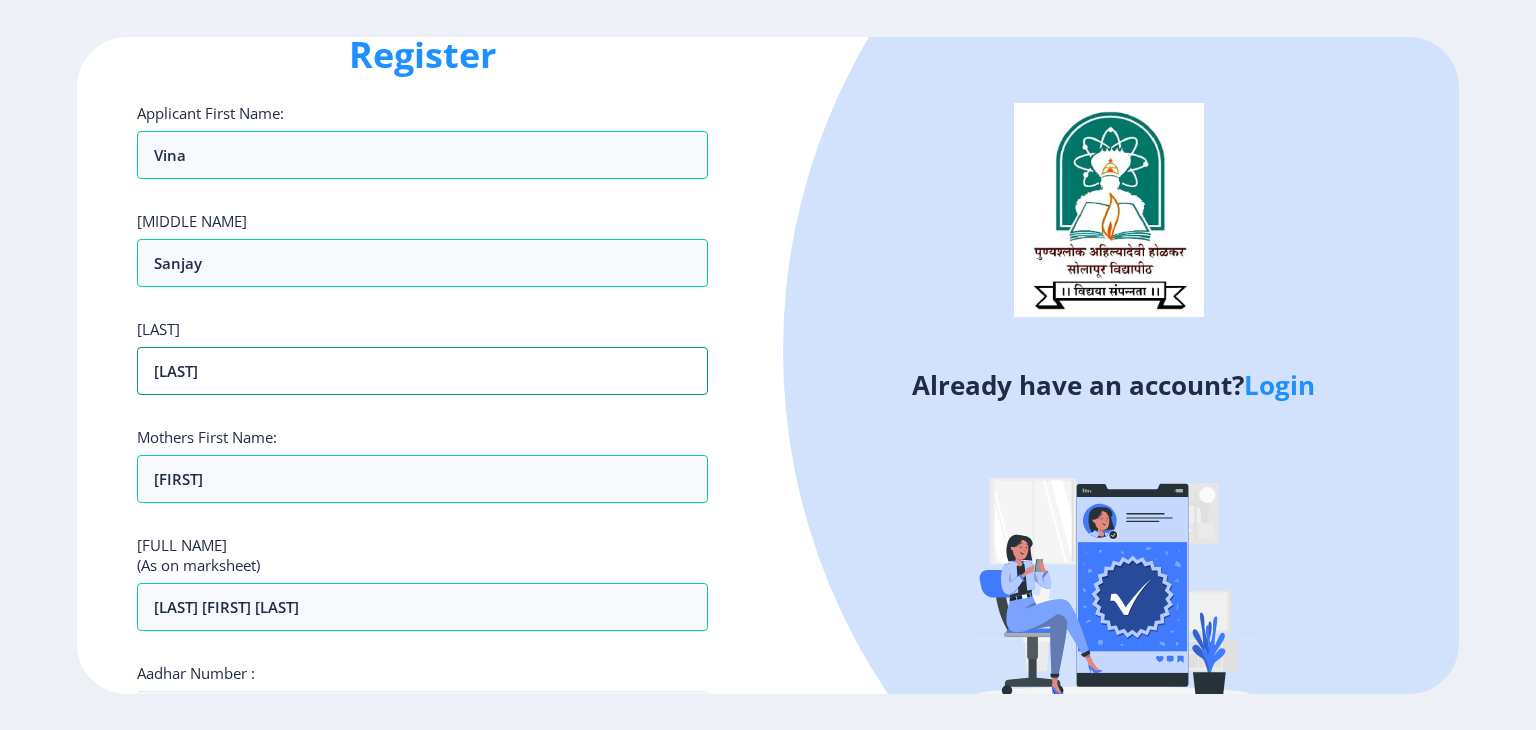 drag, startPoint x: 242, startPoint y: 370, endPoint x: 100, endPoint y: 397, distance: 144.54411 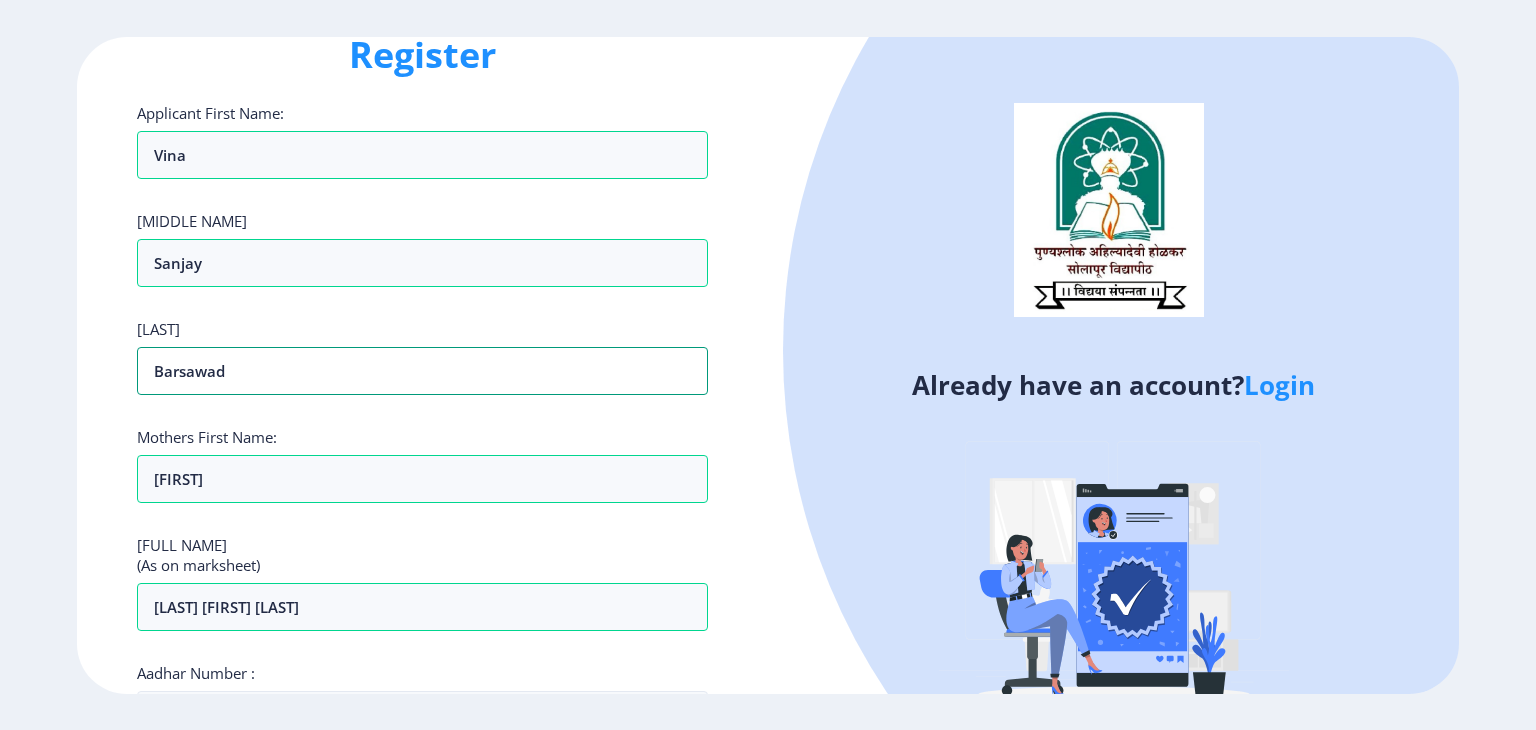 type on "[LAST]" 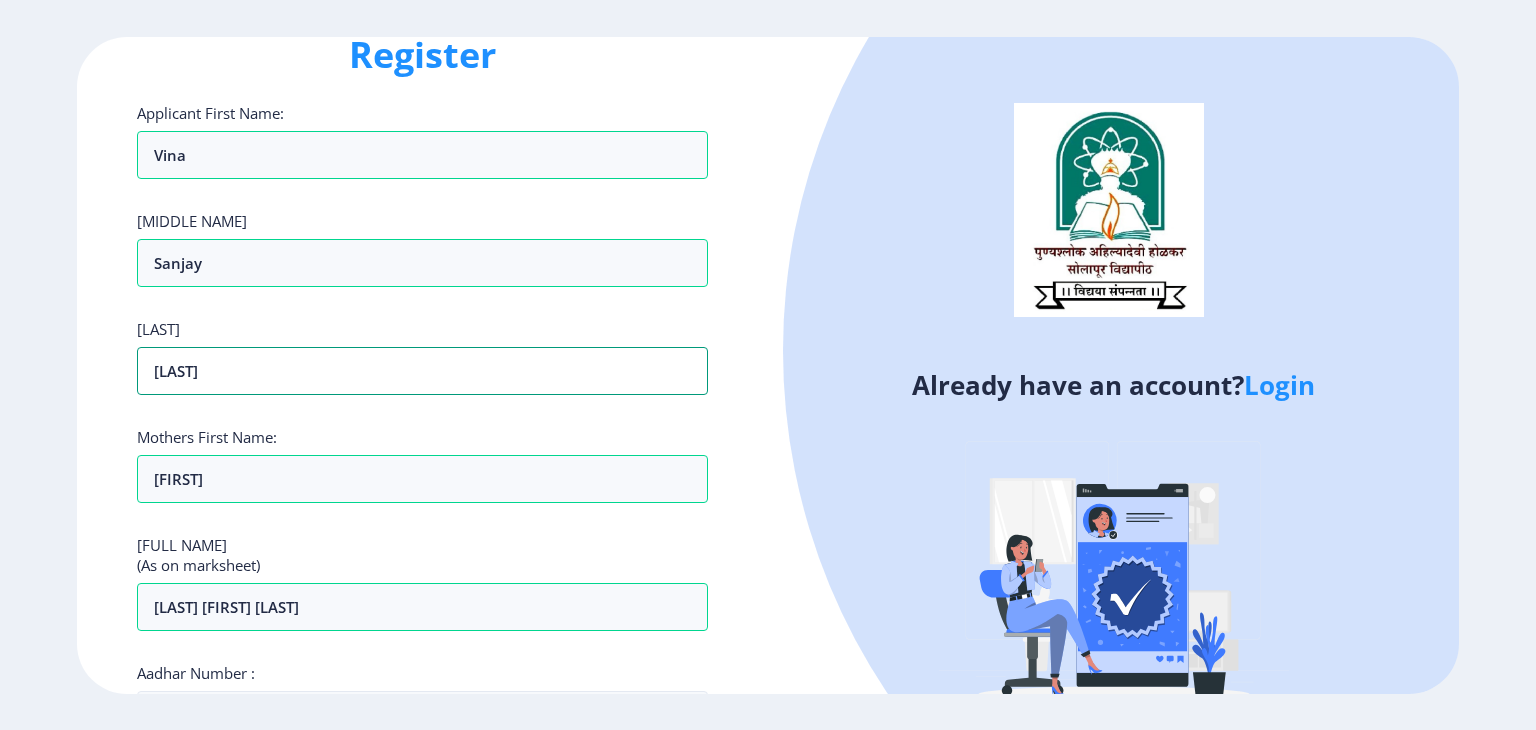 scroll, scrollTop: 780, scrollLeft: 0, axis: vertical 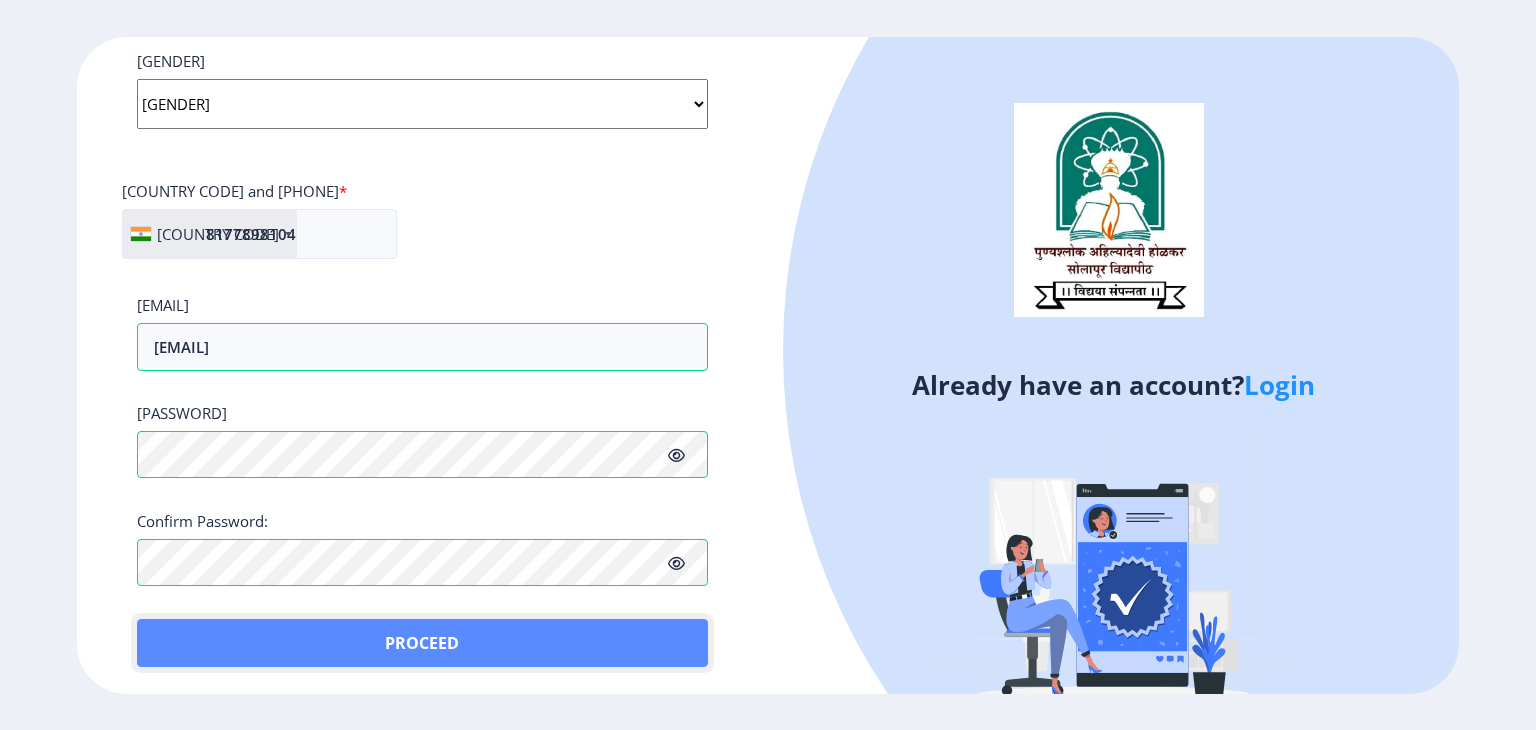 click on "Proceed" 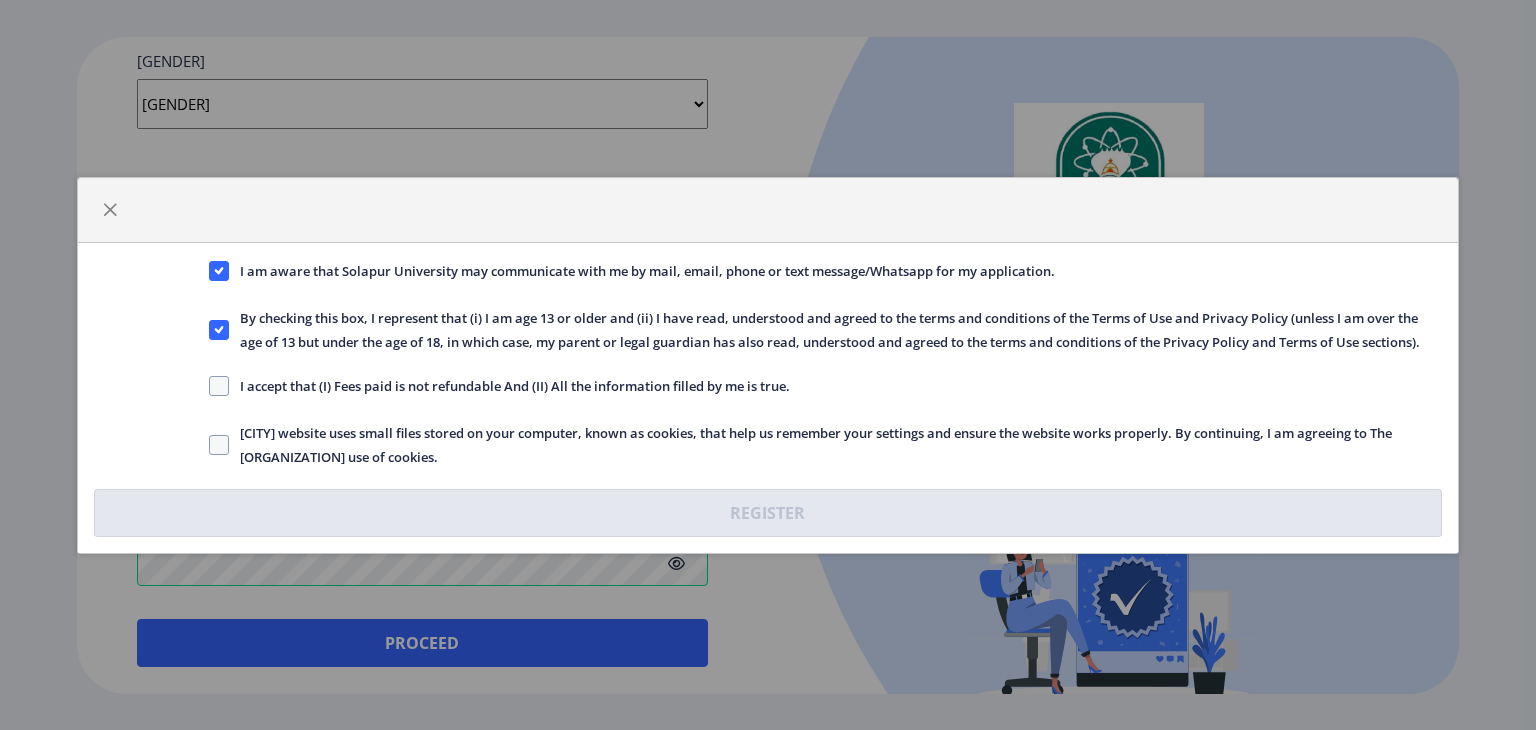 click 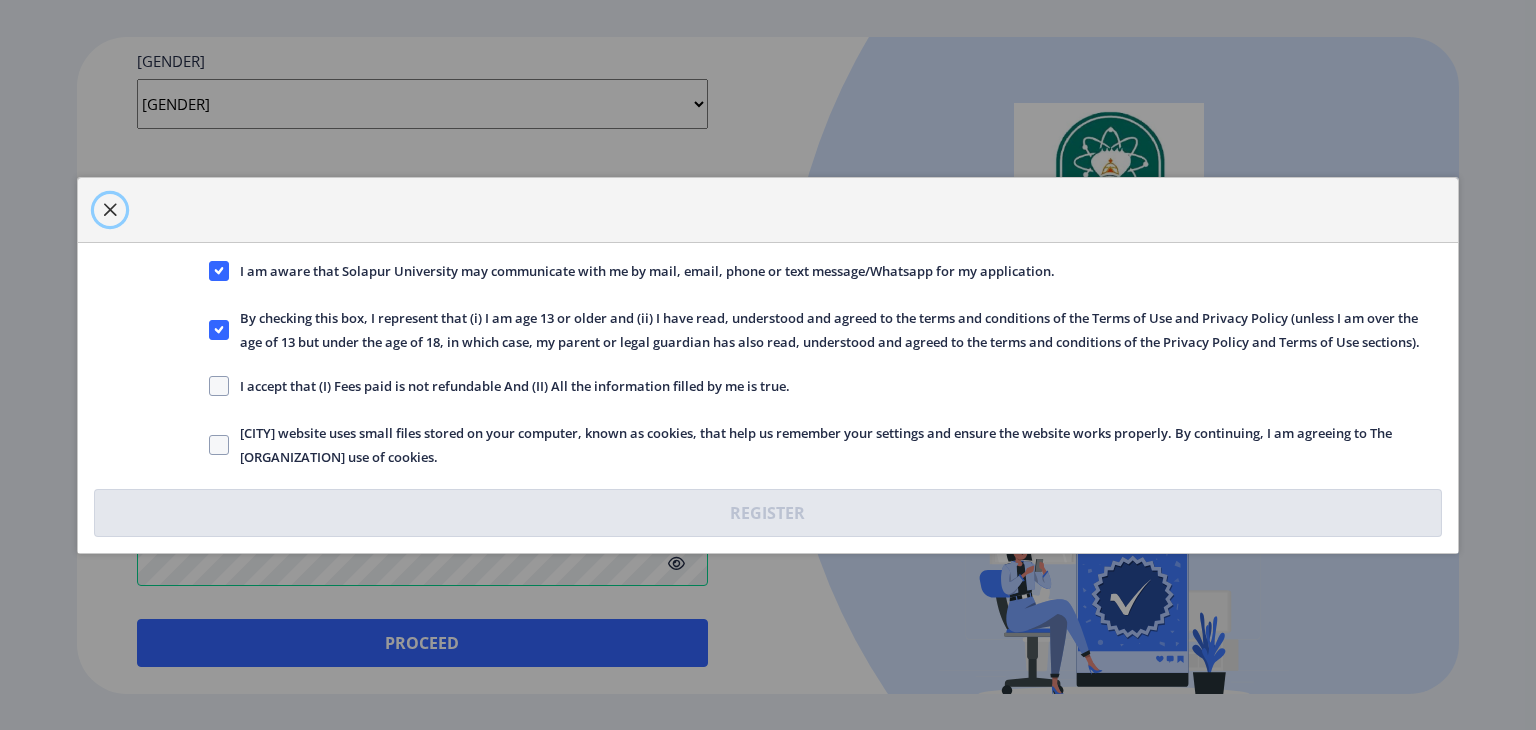 click 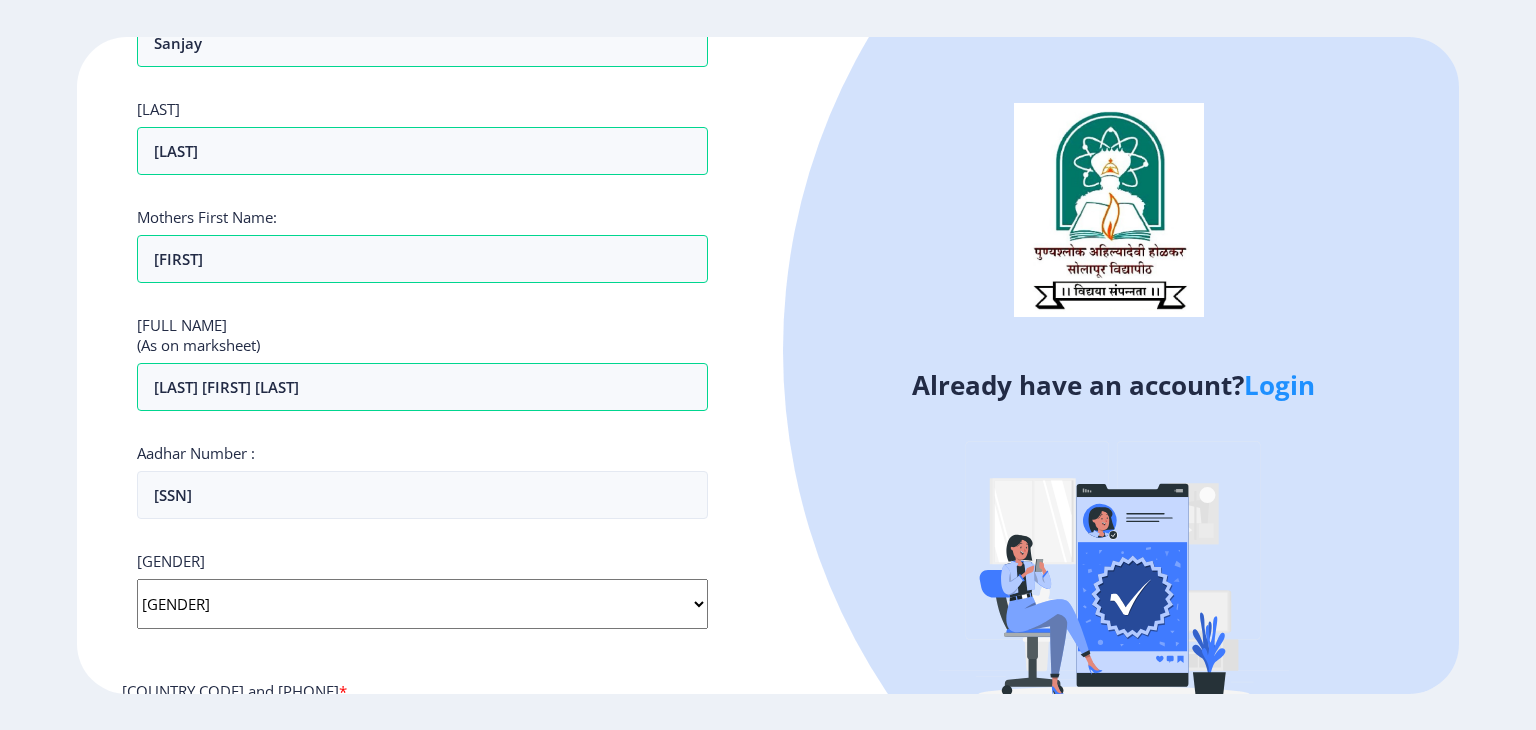 scroll, scrollTop: 0, scrollLeft: 0, axis: both 